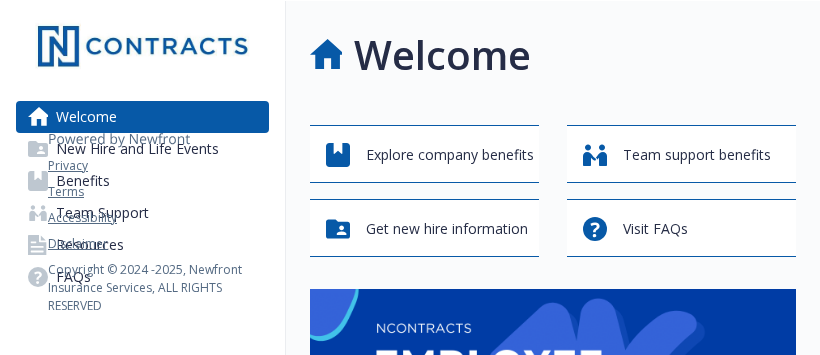 scroll, scrollTop: 0, scrollLeft: 0, axis: both 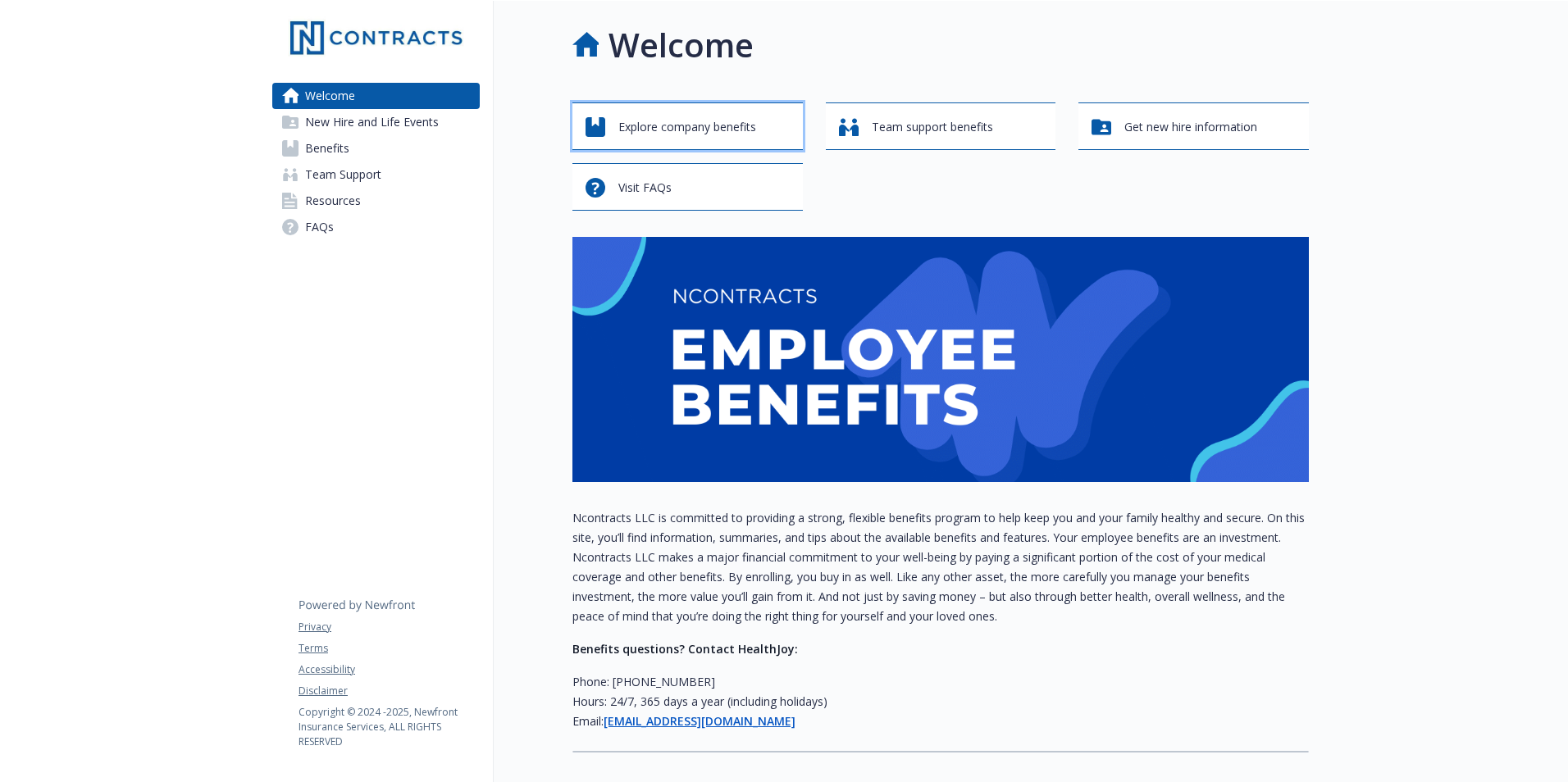 click on "Explore company benefits" at bounding box center (687, 127) 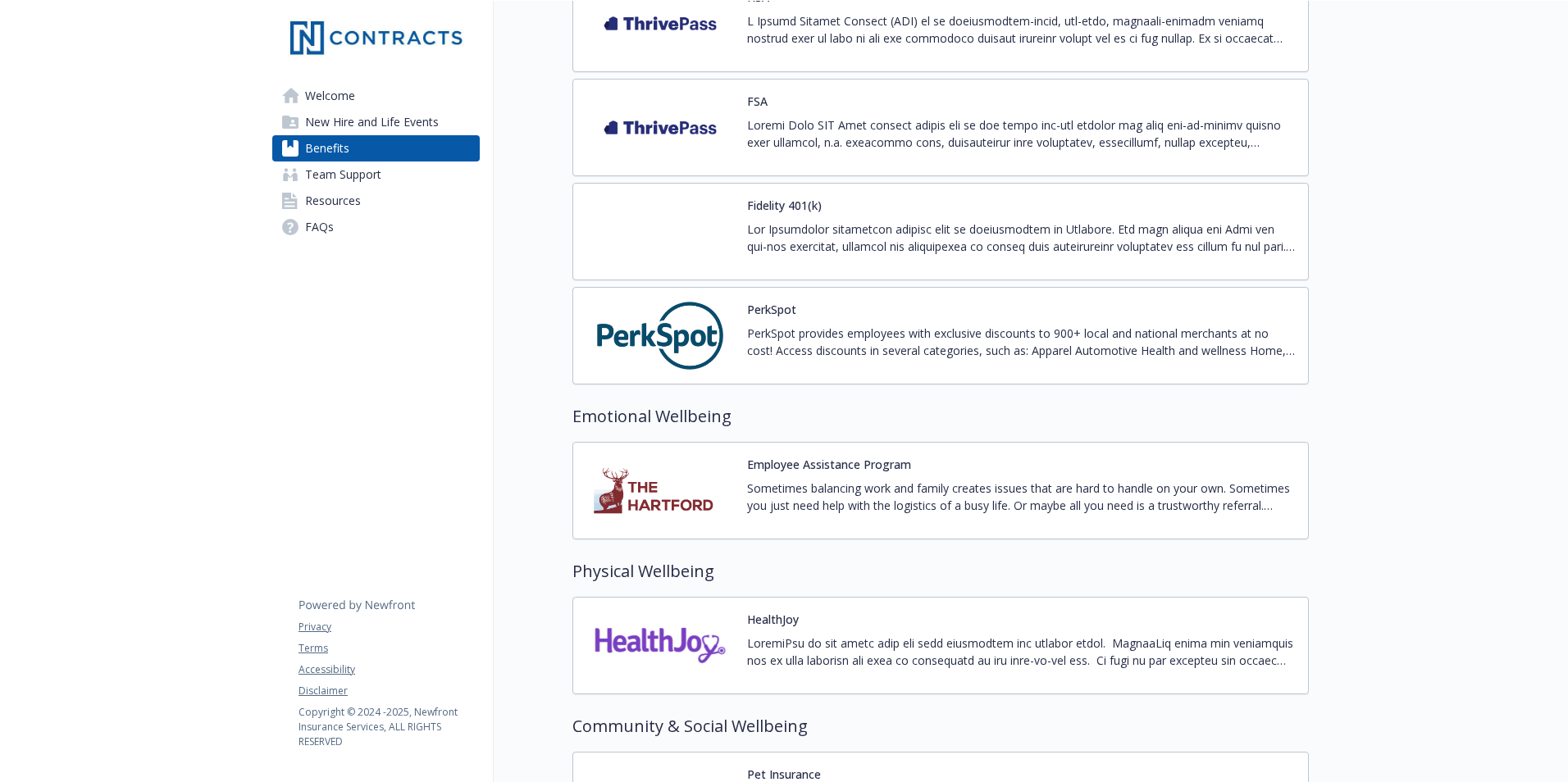 scroll, scrollTop: 1862, scrollLeft: 0, axis: vertical 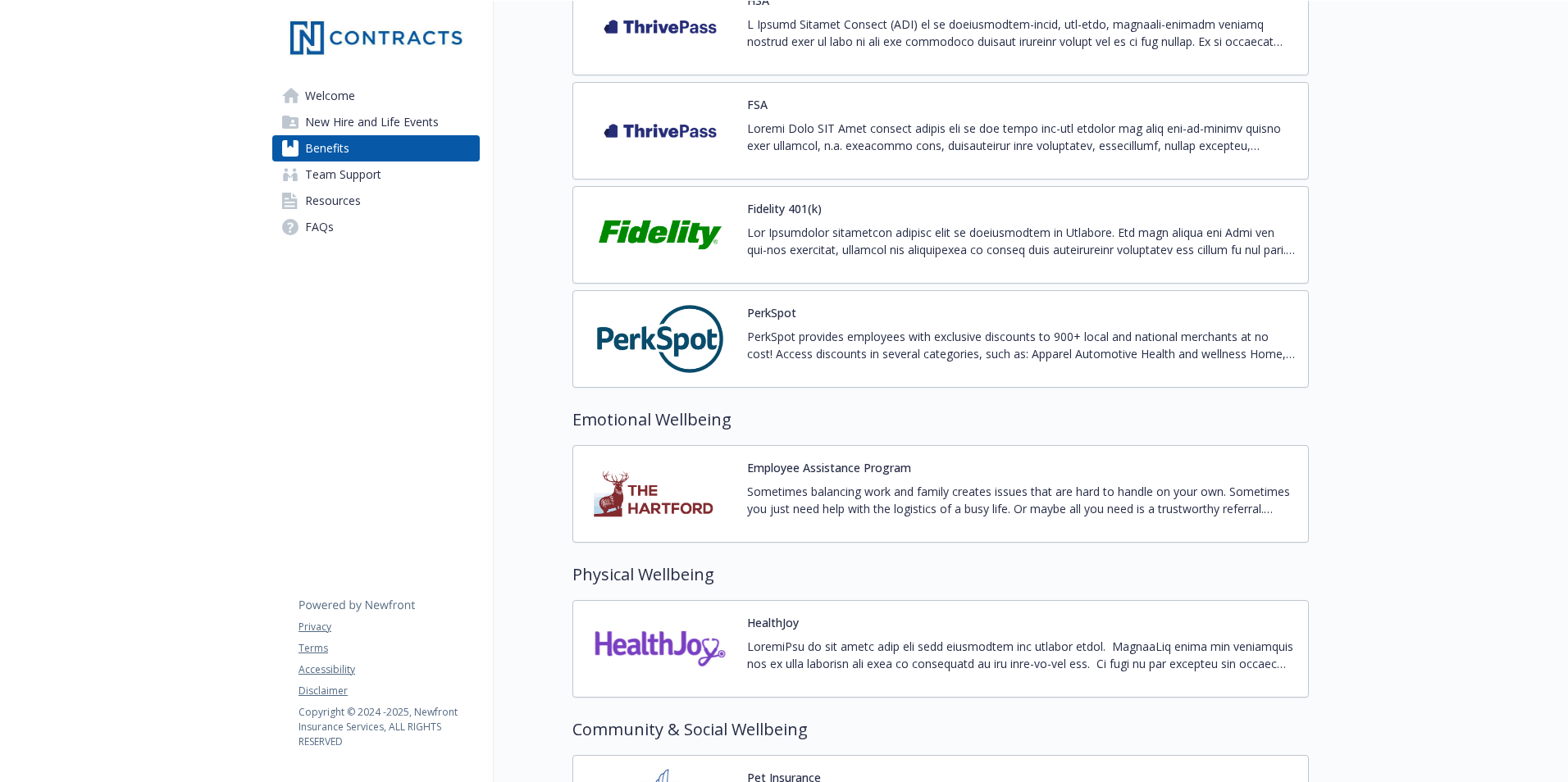 click at bounding box center [660, 234] 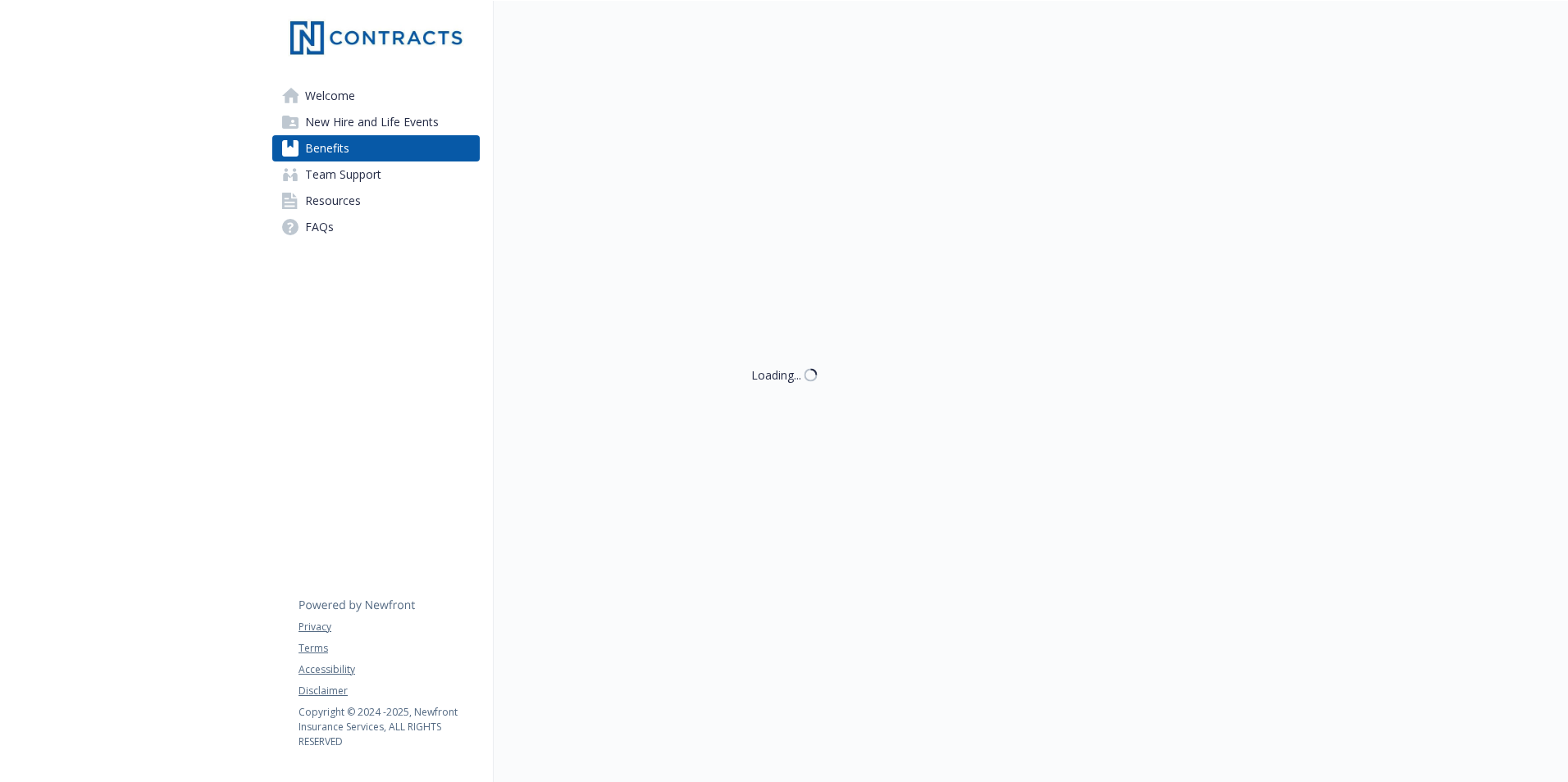 scroll, scrollTop: 1862, scrollLeft: 0, axis: vertical 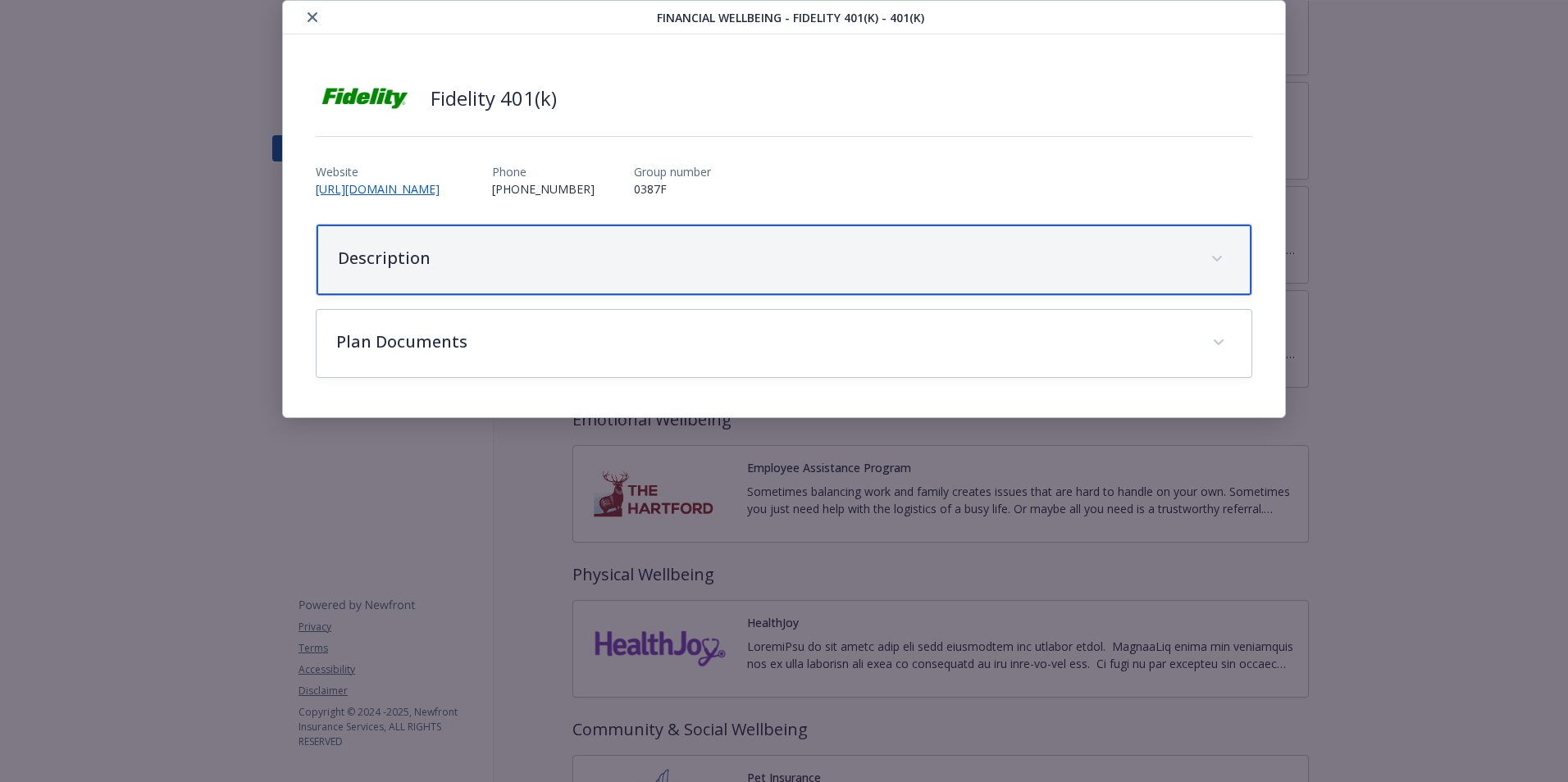 click on "Description" at bounding box center (784, 260) 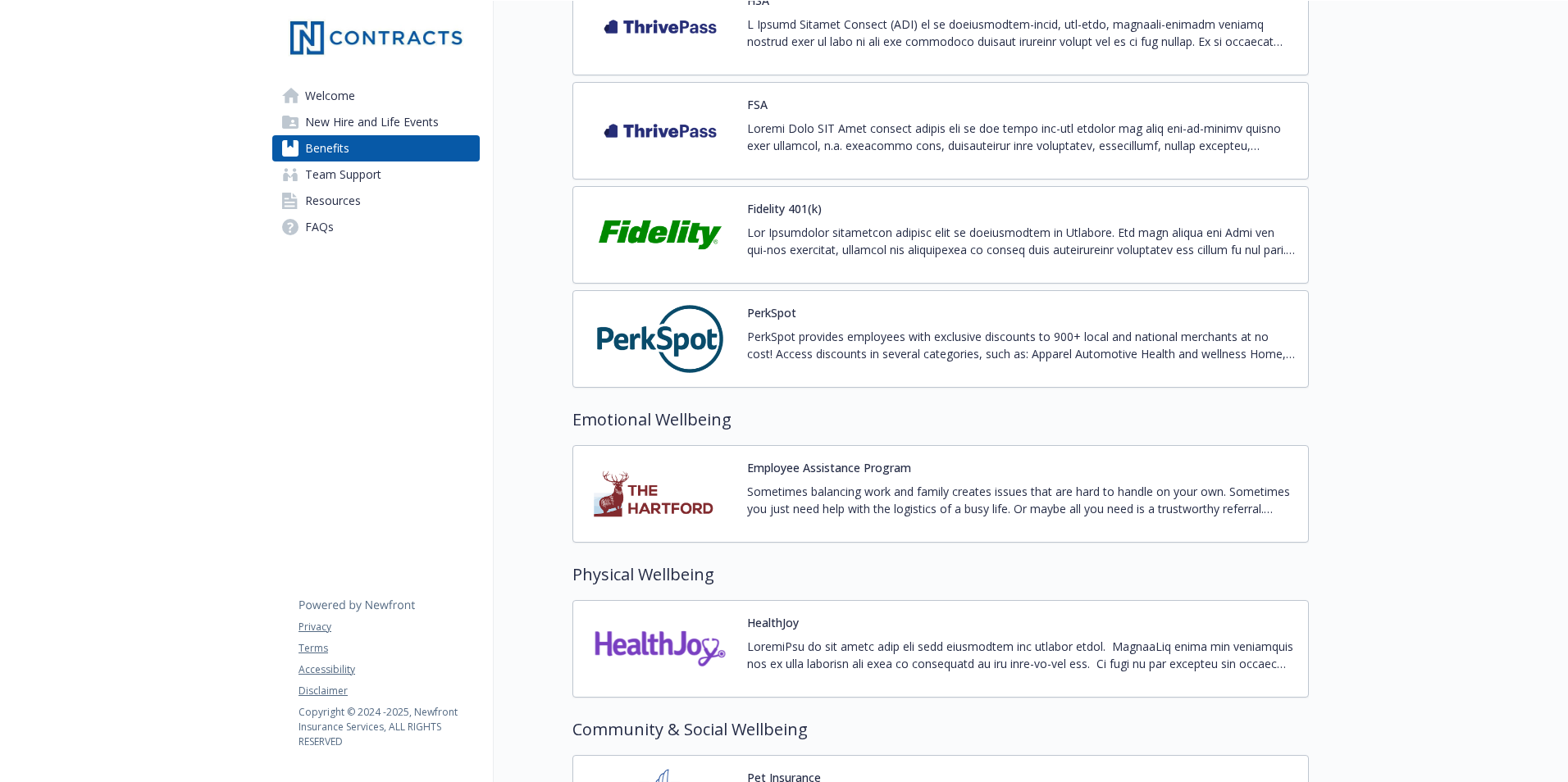 click at bounding box center [1021, 241] 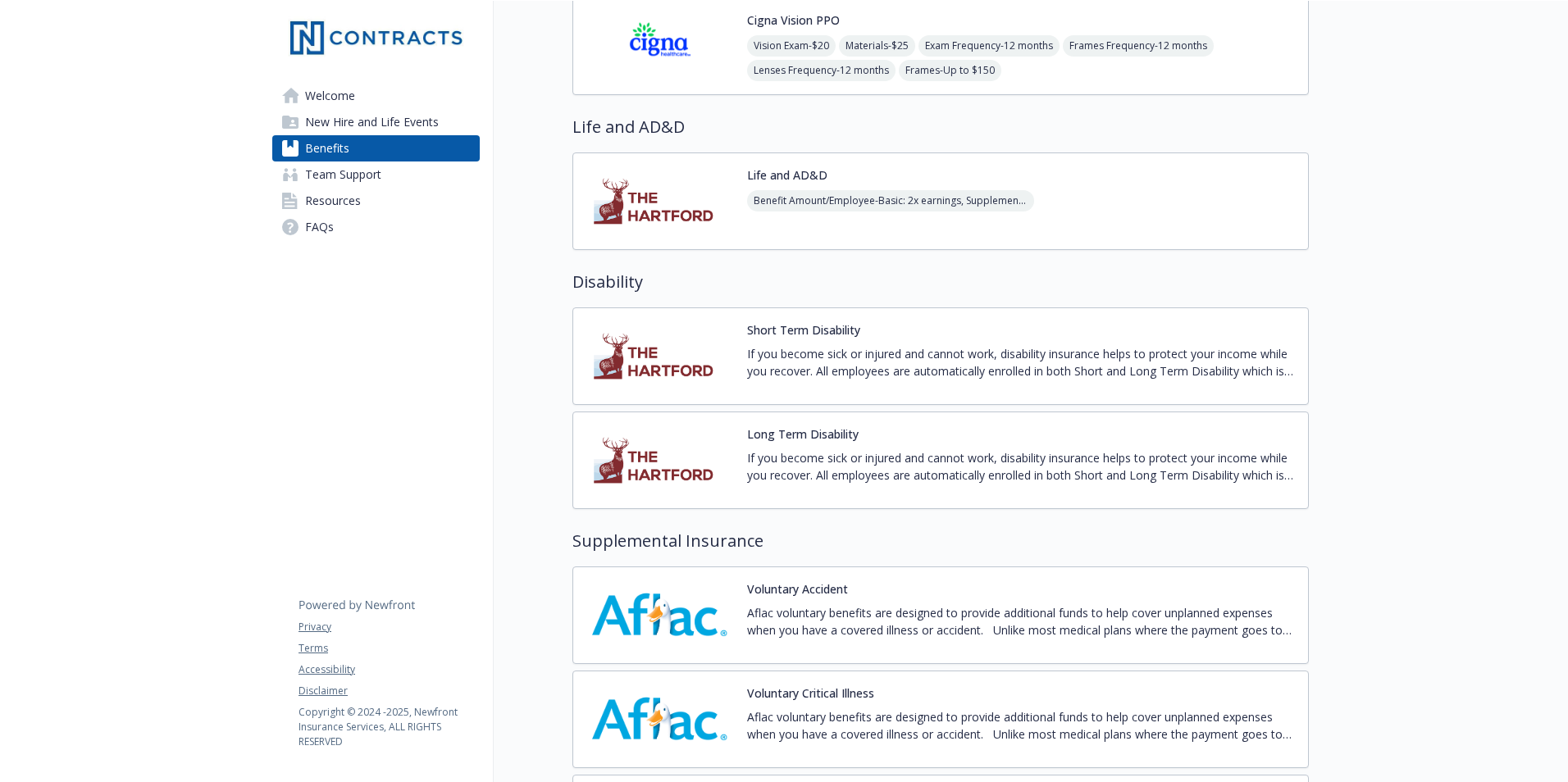click on "If you become sick or injured and cannot work, disability insurance helps to protect your income while you recover. All employees are automatically enrolled in both Short and Long Term Disability which is paid for by Ncontracts through [GEOGRAPHIC_DATA].
Short Term Disability (STD)
The STD plan is designed to provide you with income if you are unable to work due to injury, illness or other eligible events, including maternity leave. After 7 days of disability, you will be eligible to receive a weekly benefit based on a percentage of your weekly salary.
Weekly benefits may replace up to 60% of your salary to a maximum benefit of $2,500 per week for up to 12 weeks." at bounding box center (1021, 362) 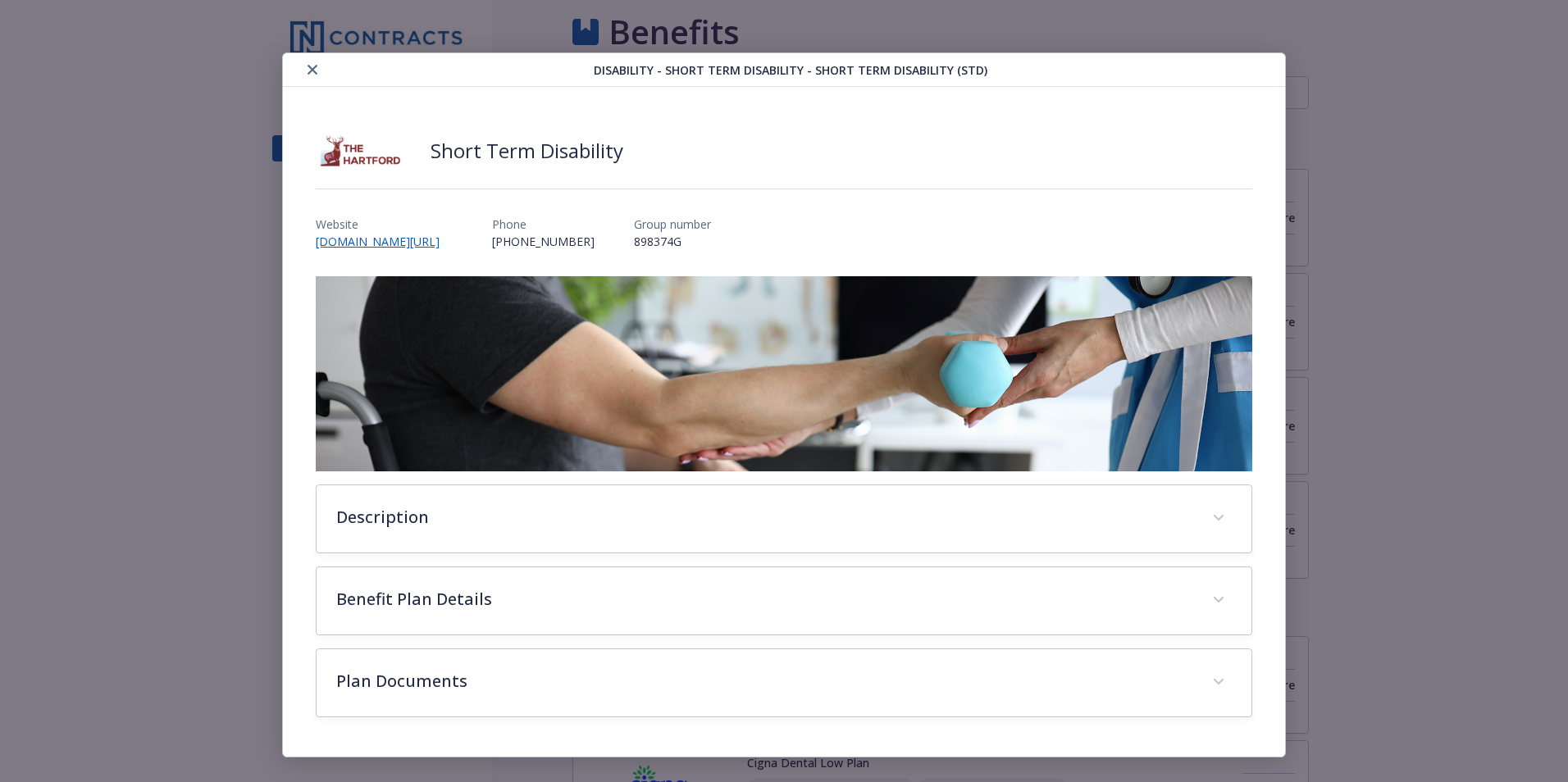 scroll, scrollTop: 911, scrollLeft: 0, axis: vertical 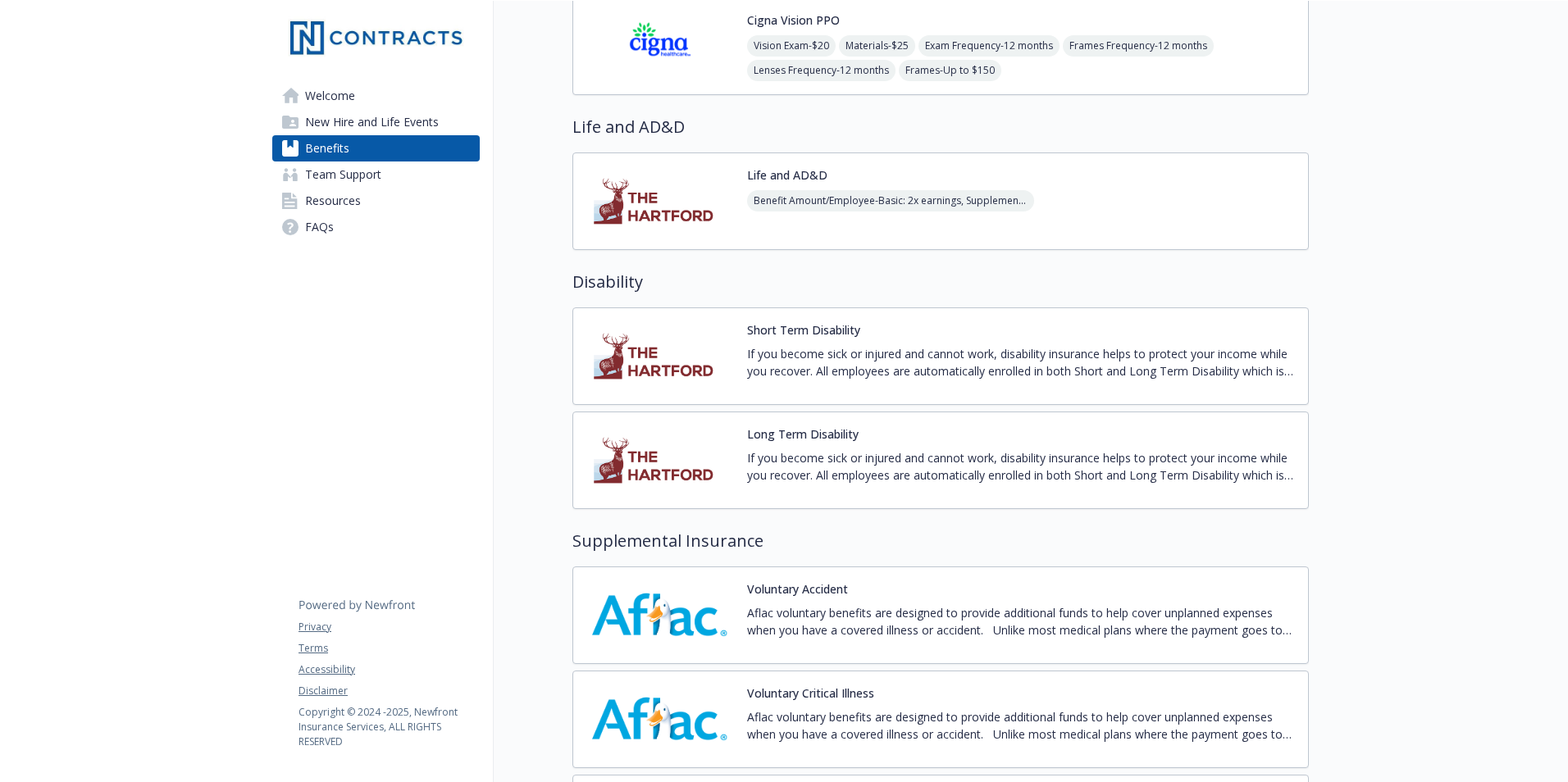 click on "Benefit Amount/Employee  -  Basic: 2x earnings, Supplemental: $10,000 increments up to 5x earnings or $500,000" at bounding box center (891, 213) 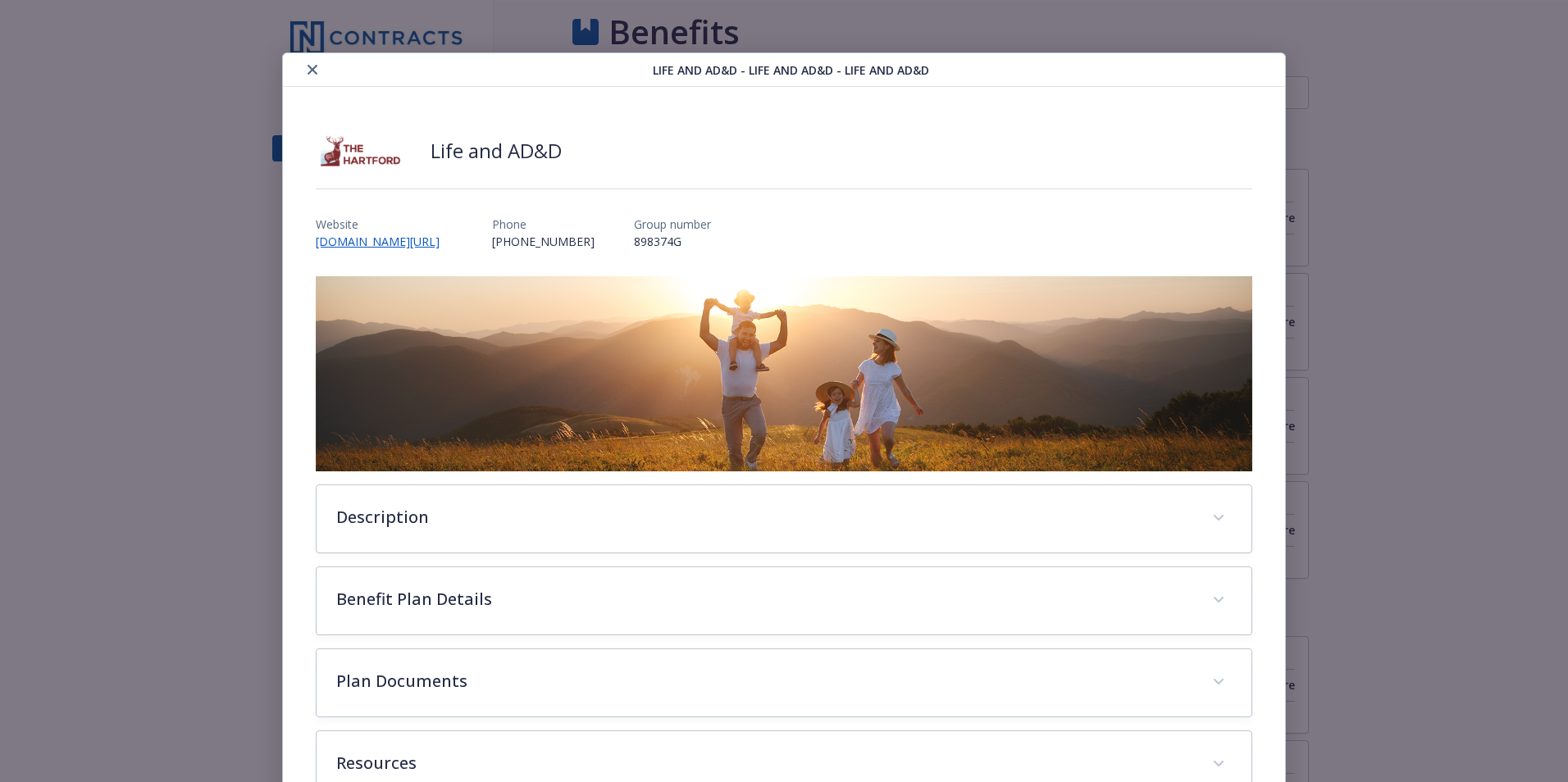scroll, scrollTop: 911, scrollLeft: 0, axis: vertical 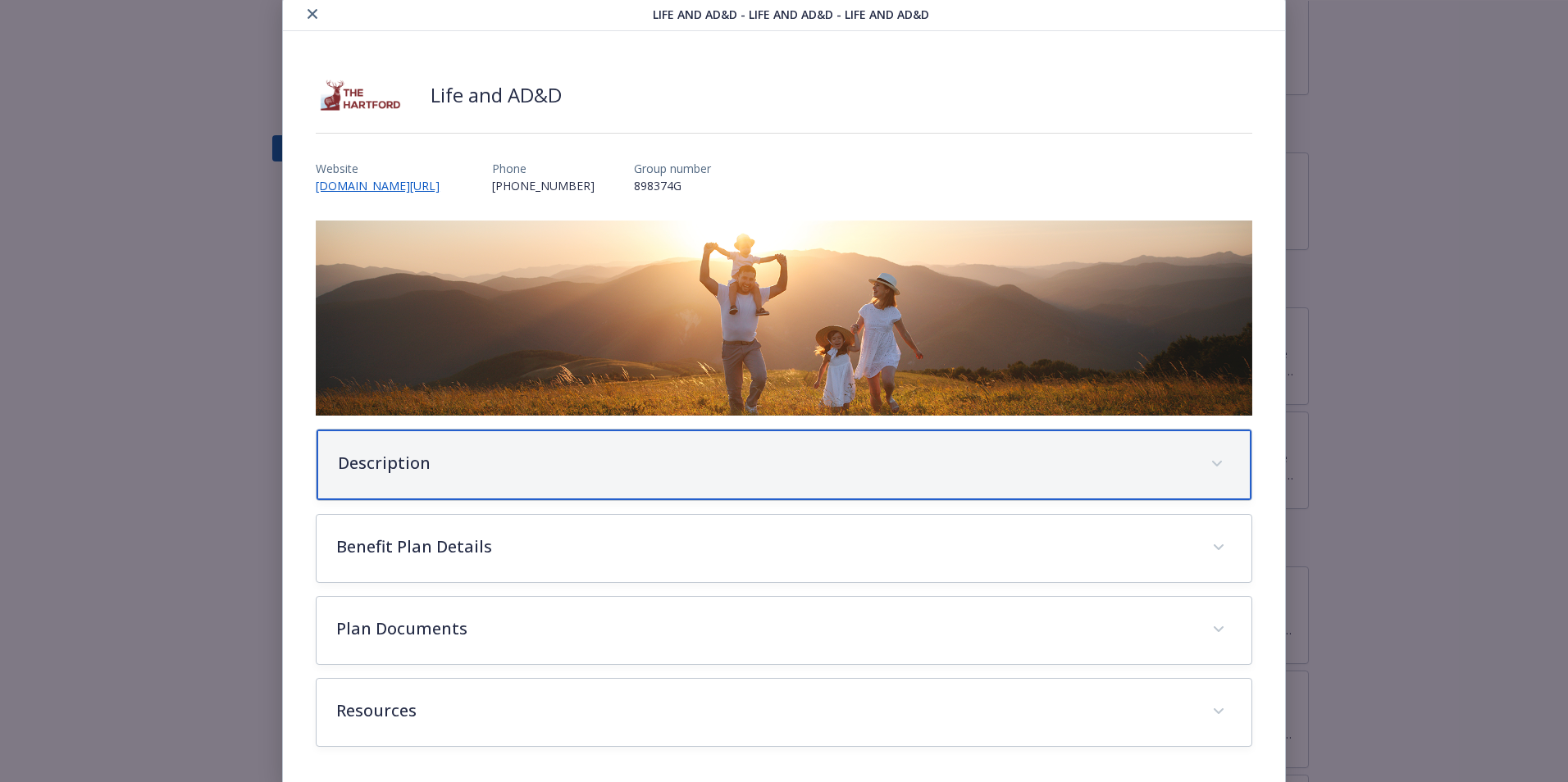 click on "Description" at bounding box center [764, 463] 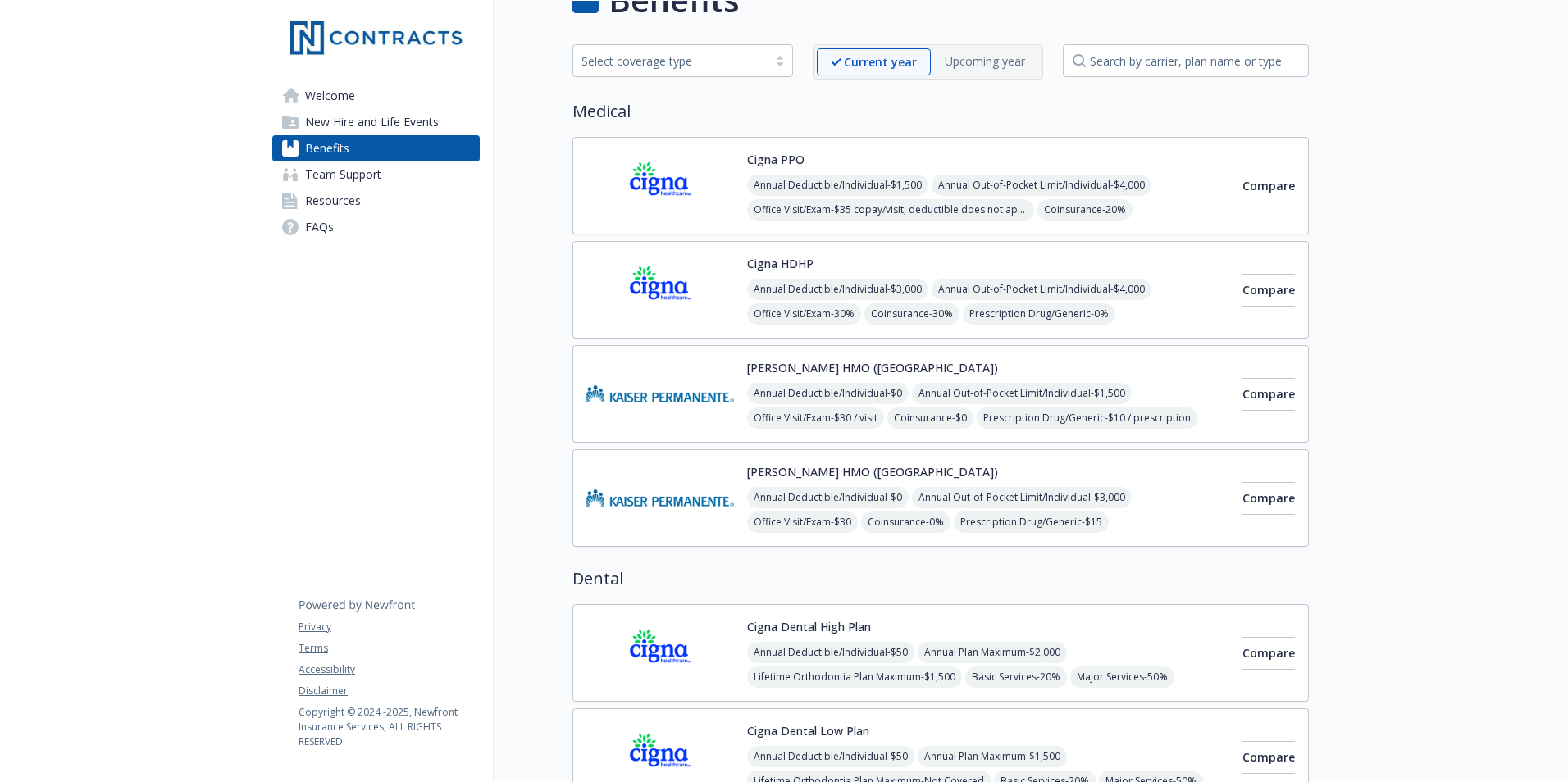 scroll, scrollTop: 44, scrollLeft: 0, axis: vertical 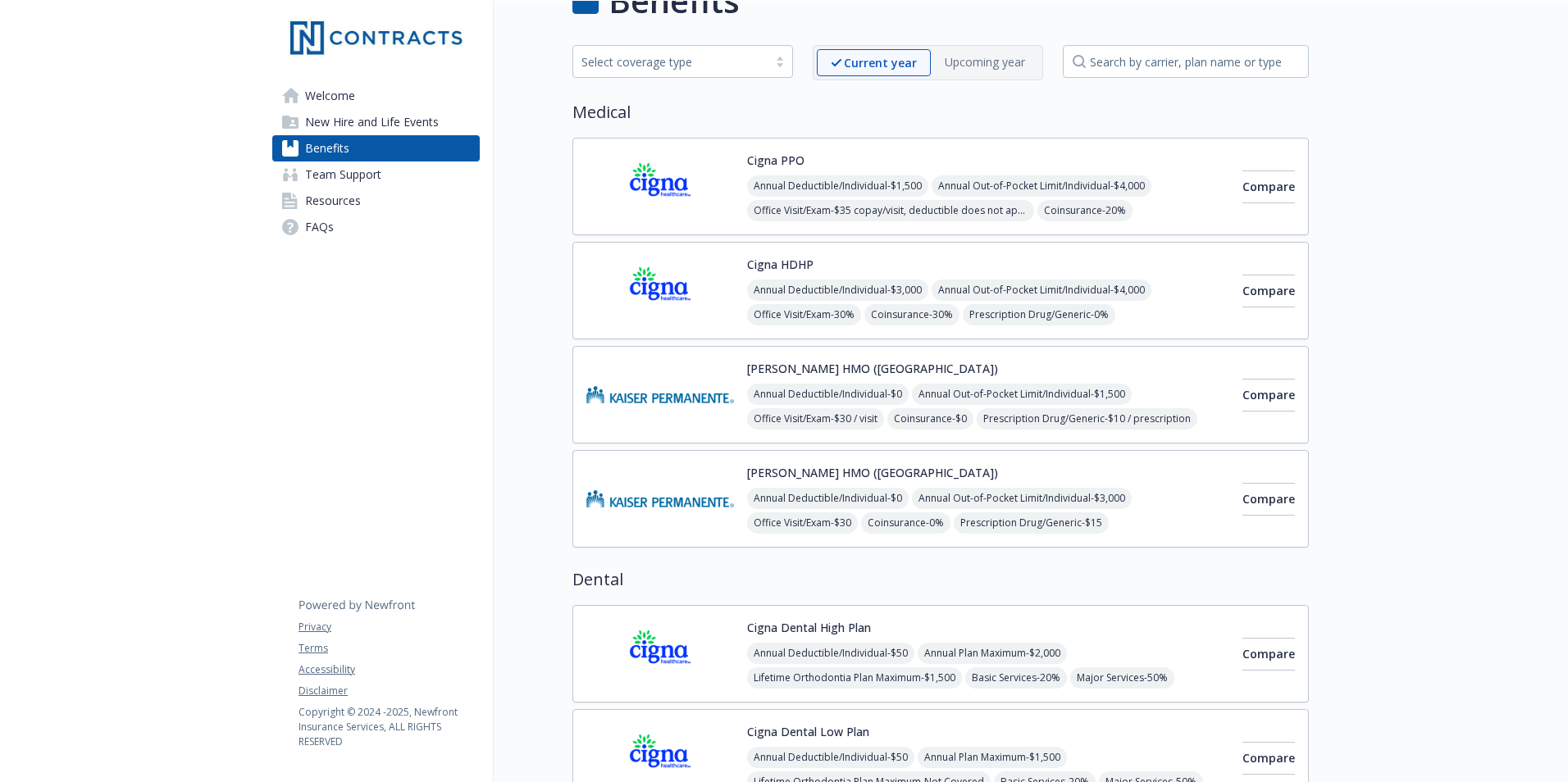 click at bounding box center (660, 186) 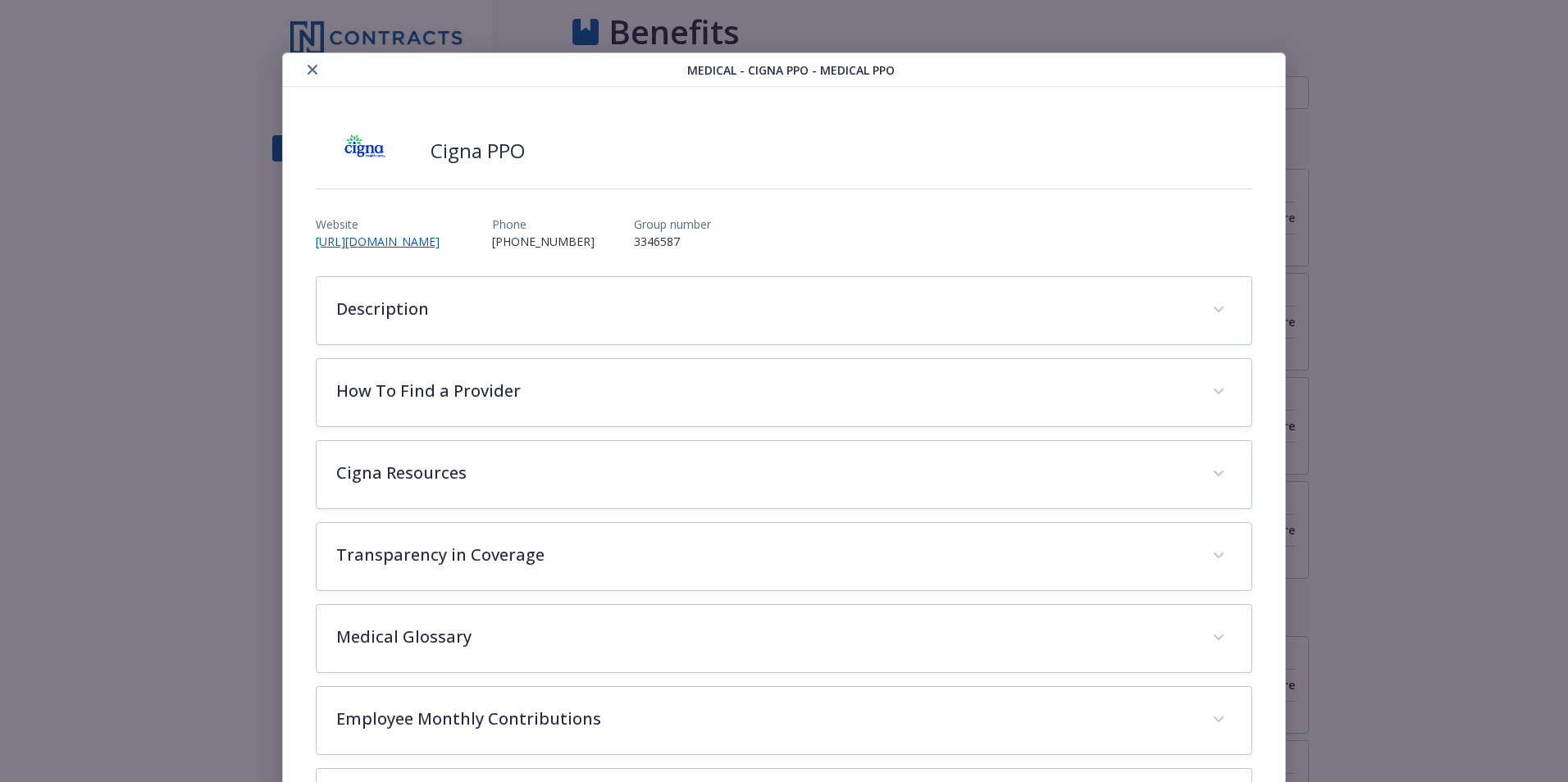 scroll, scrollTop: 44, scrollLeft: 0, axis: vertical 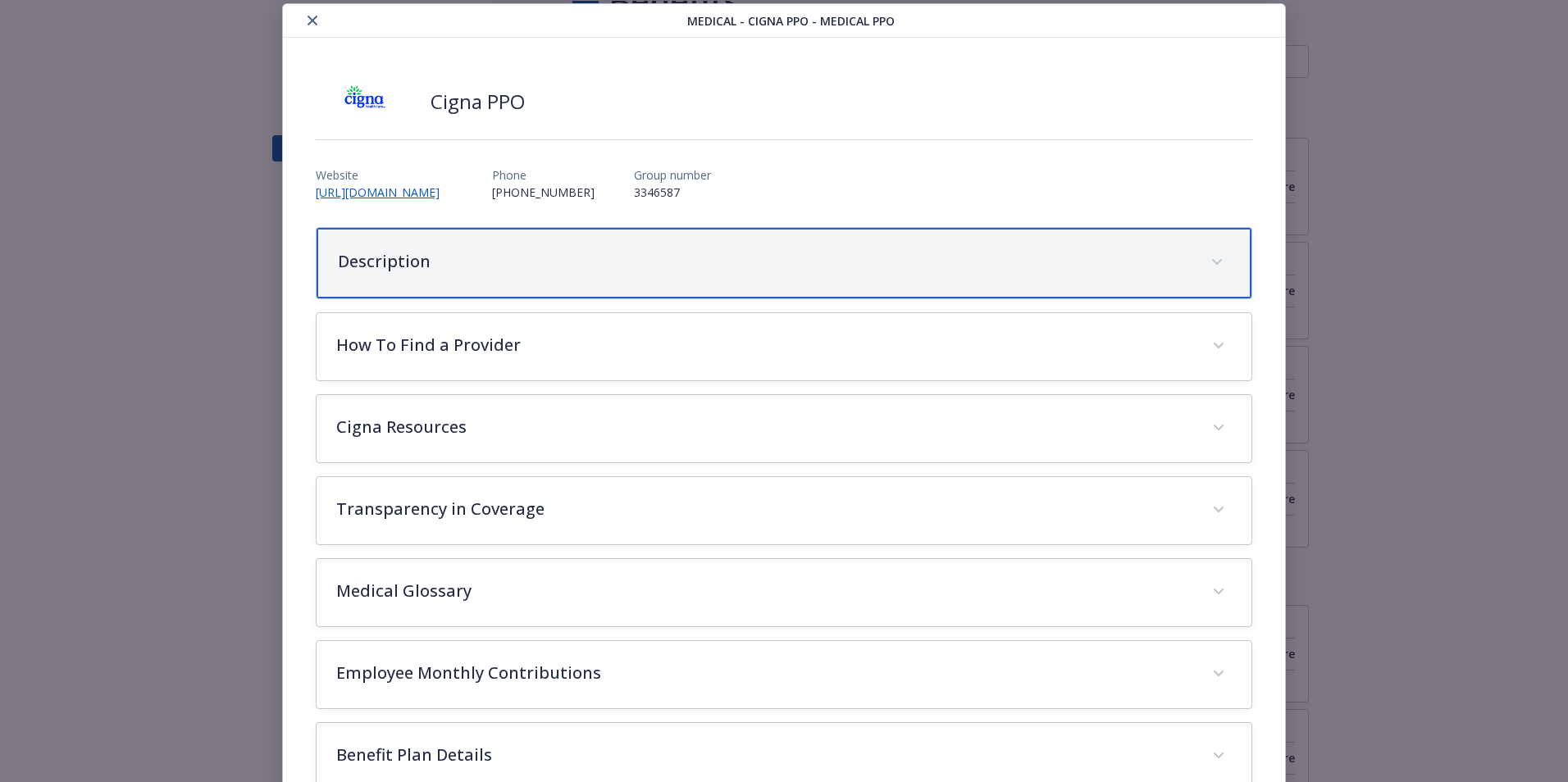 click on "Description" at bounding box center [784, 263] 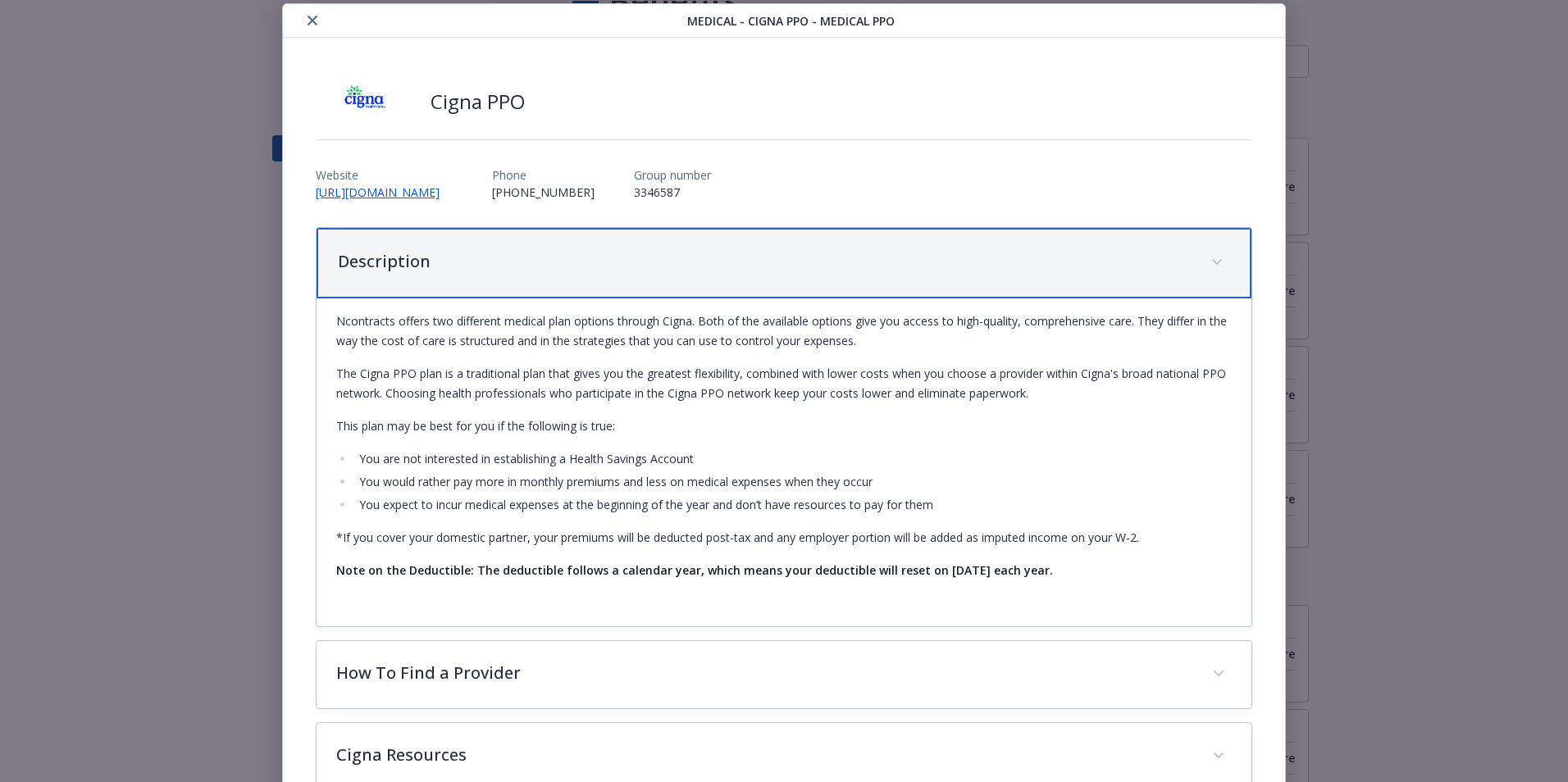 click on "Description" at bounding box center (784, 263) 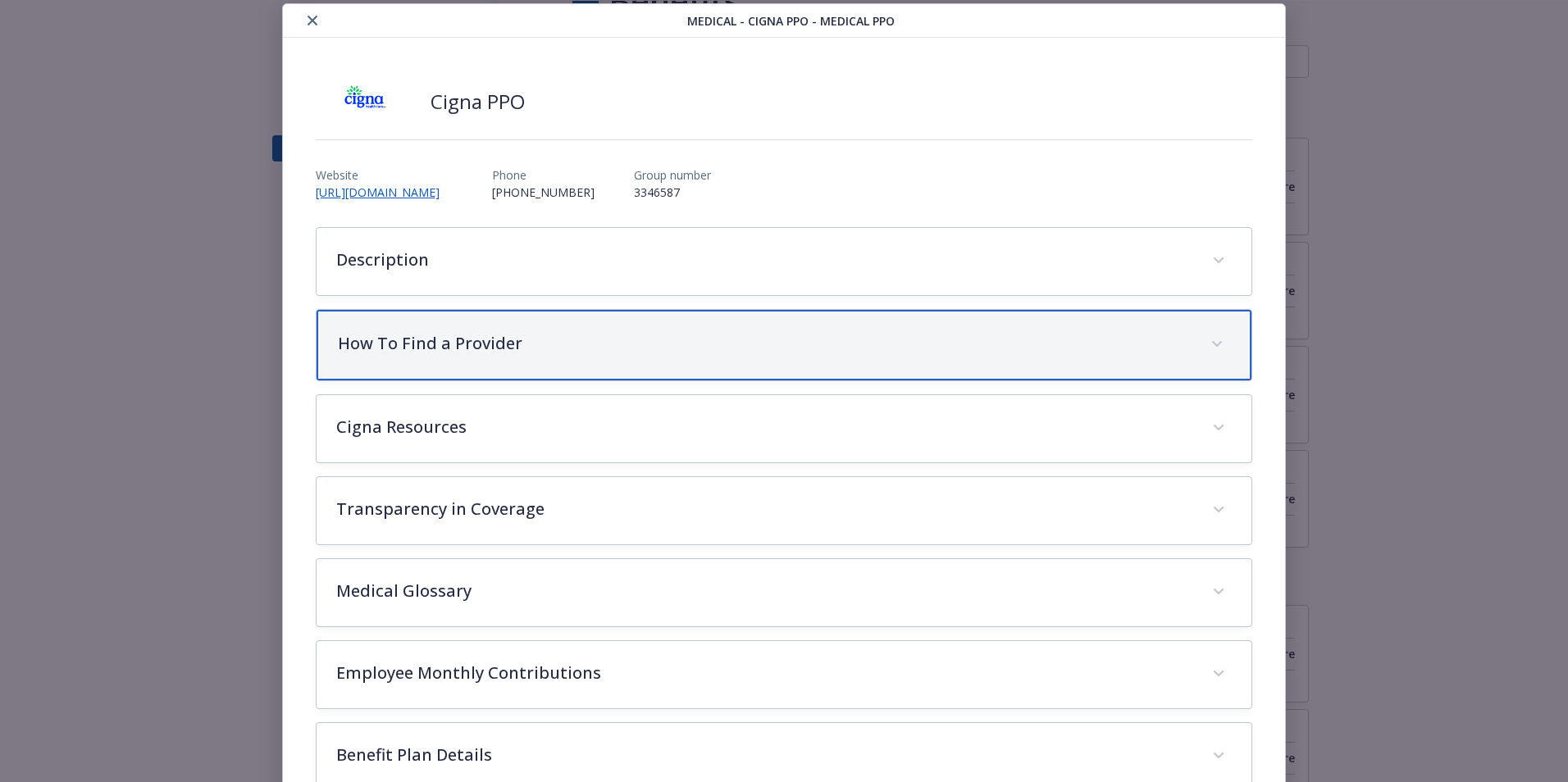 click on "How To Find a Provider" at bounding box center (784, 345) 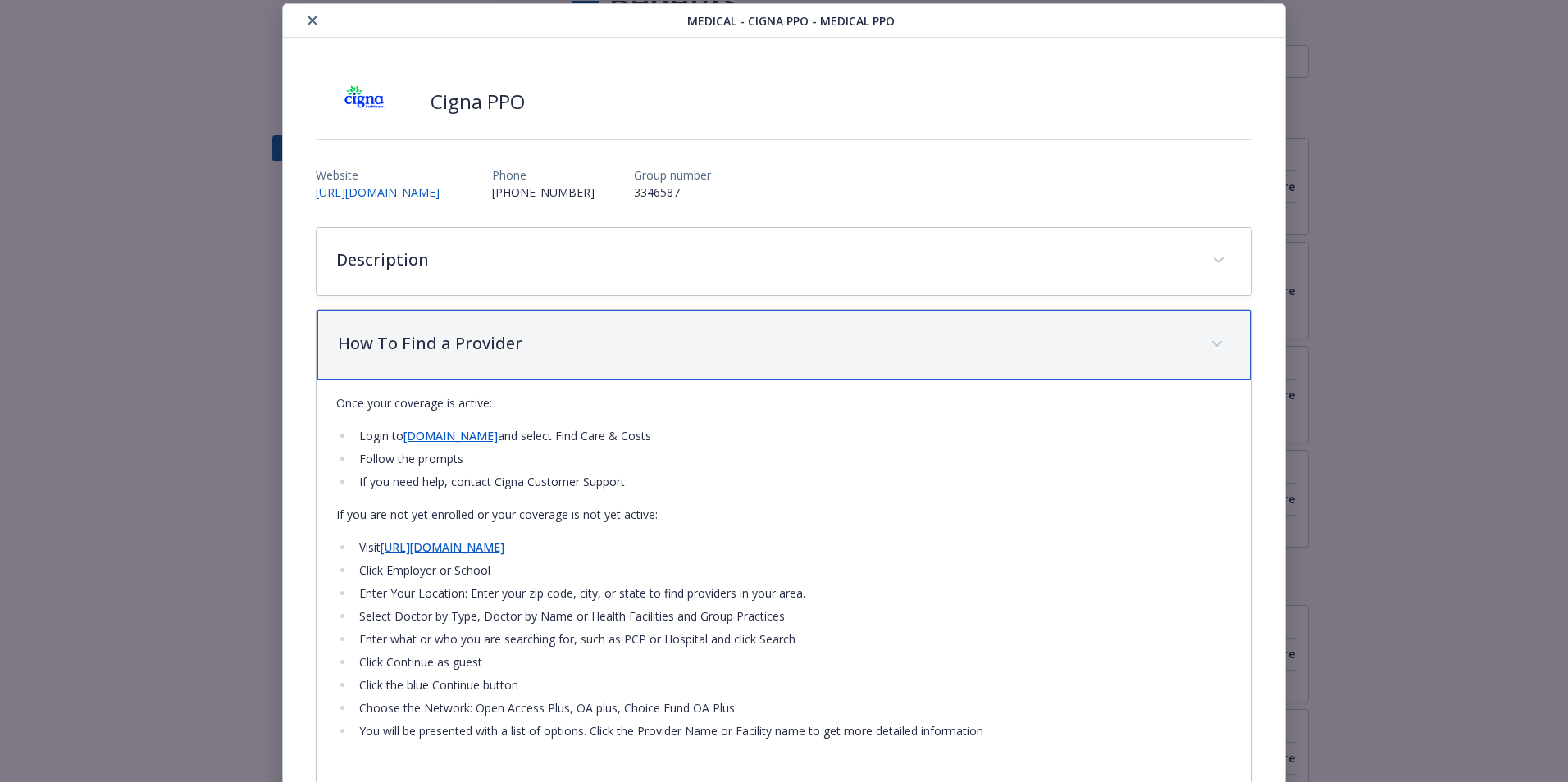 click on "How To Find a Provider" at bounding box center (784, 345) 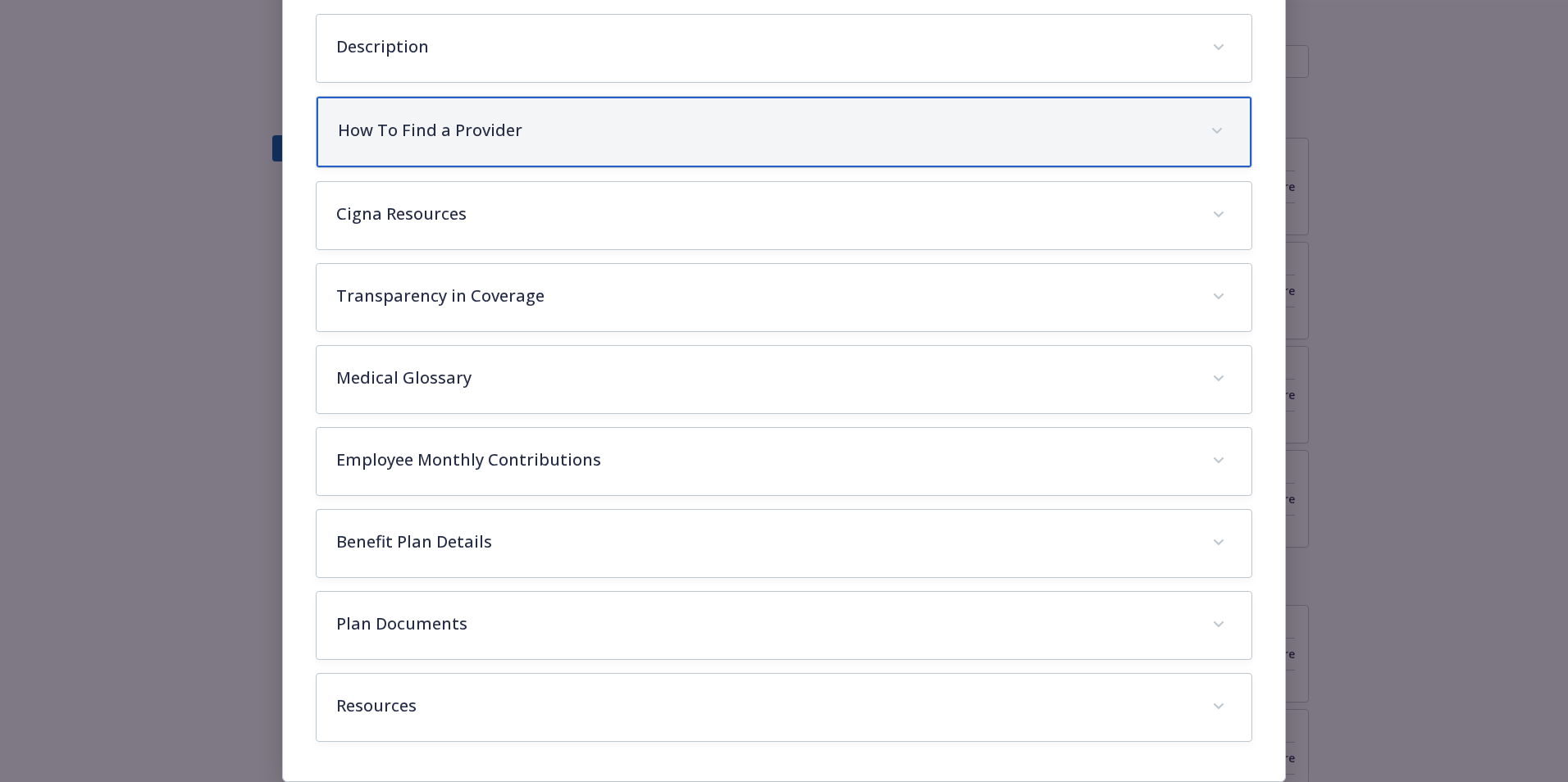 scroll, scrollTop: 262, scrollLeft: 0, axis: vertical 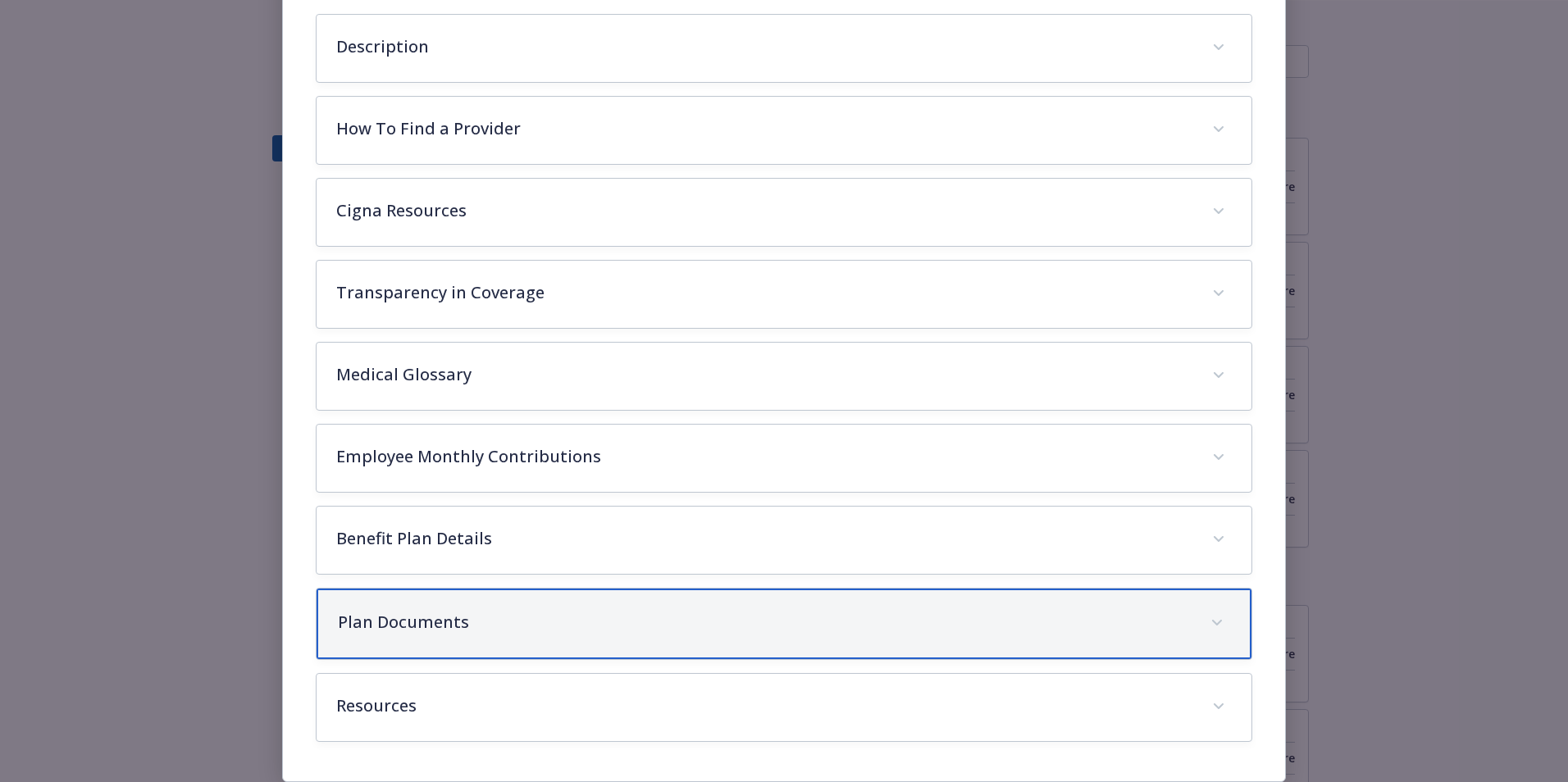 click on "Plan Documents" at bounding box center [764, 622] 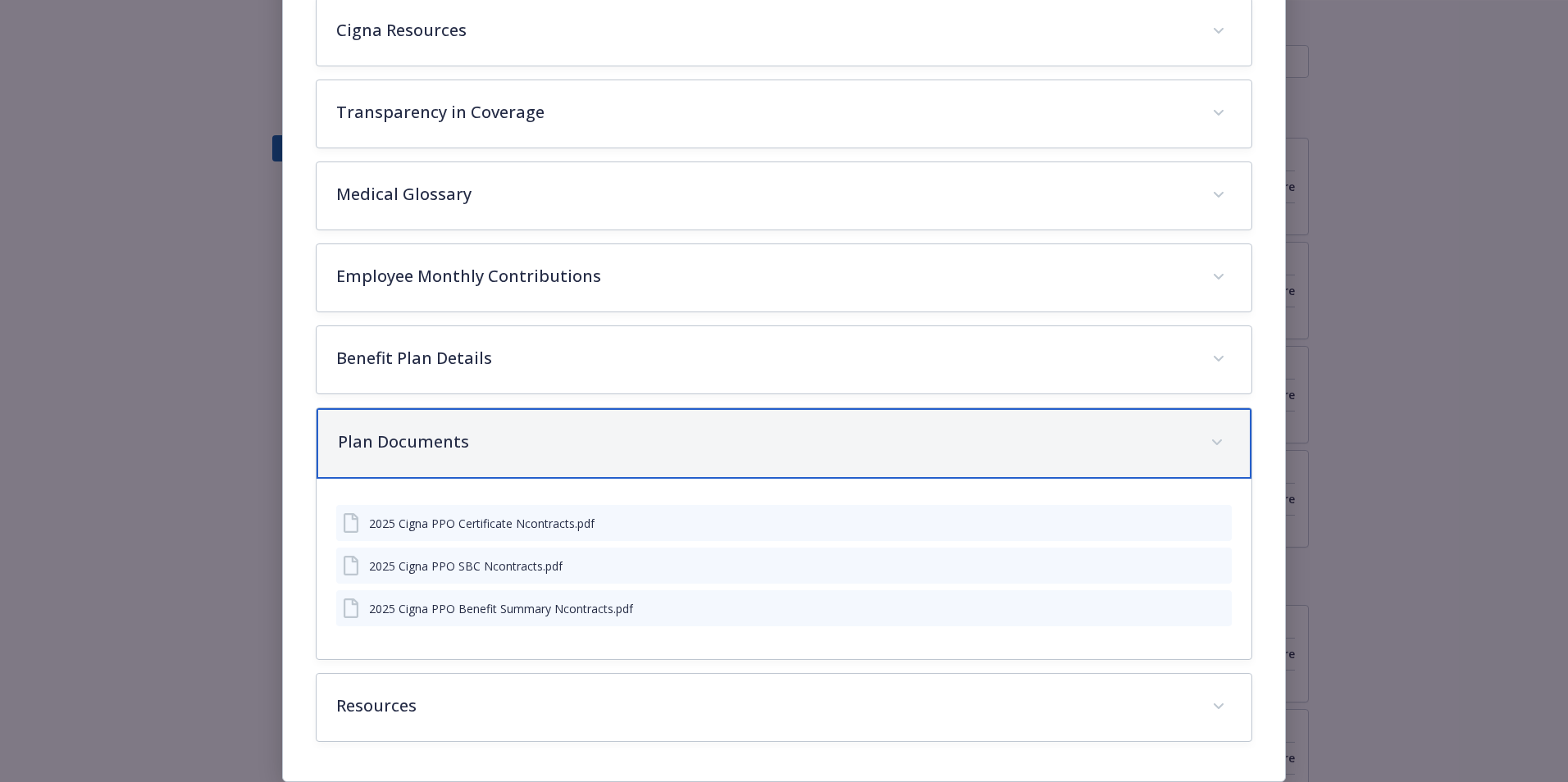 scroll, scrollTop: 442, scrollLeft: 0, axis: vertical 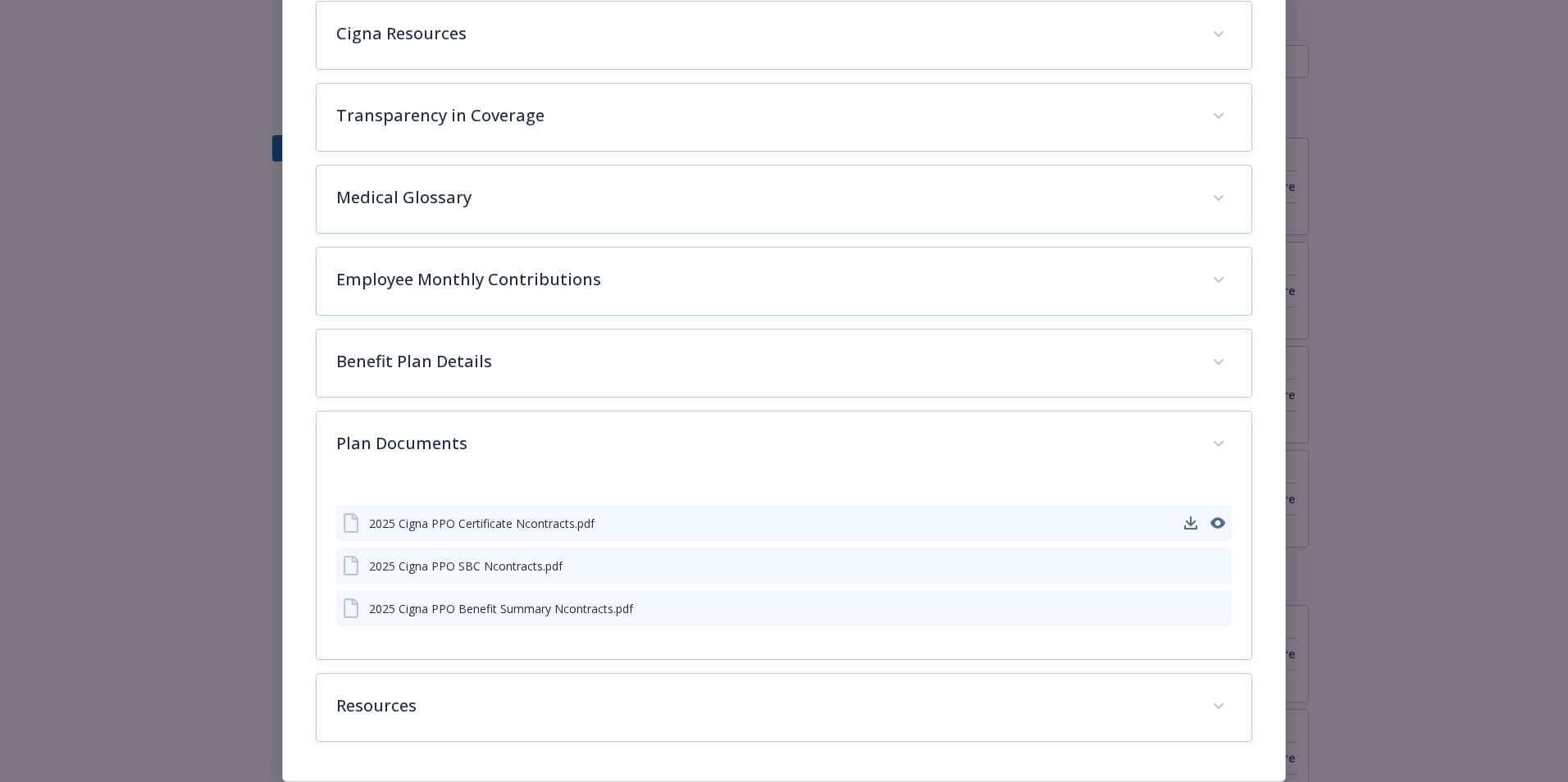 click on "2025 Cigna PPO Certificate Ncontracts.pdf" at bounding box center (481, 523) 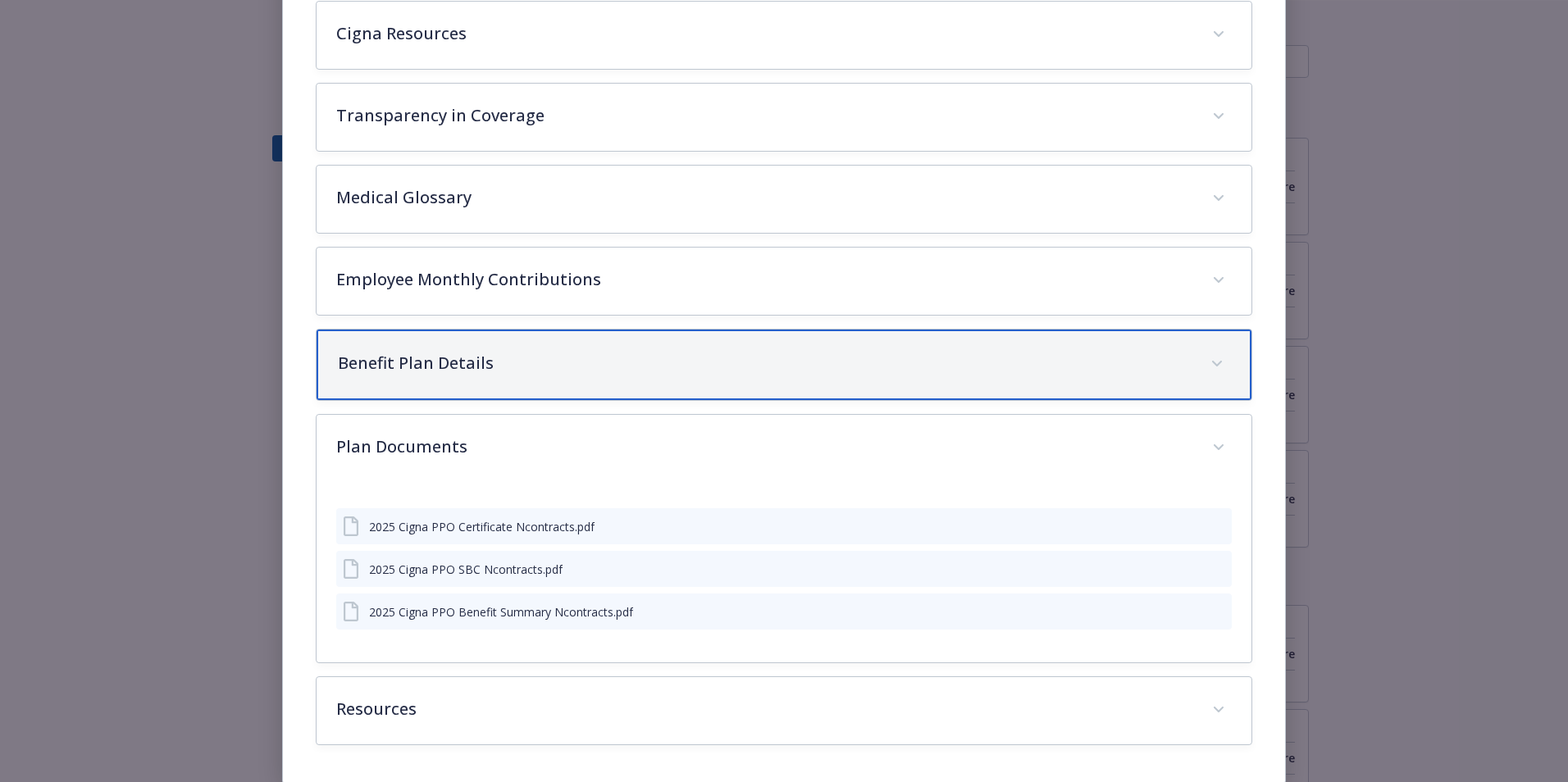 click on "Benefit Plan Details" at bounding box center [784, 365] 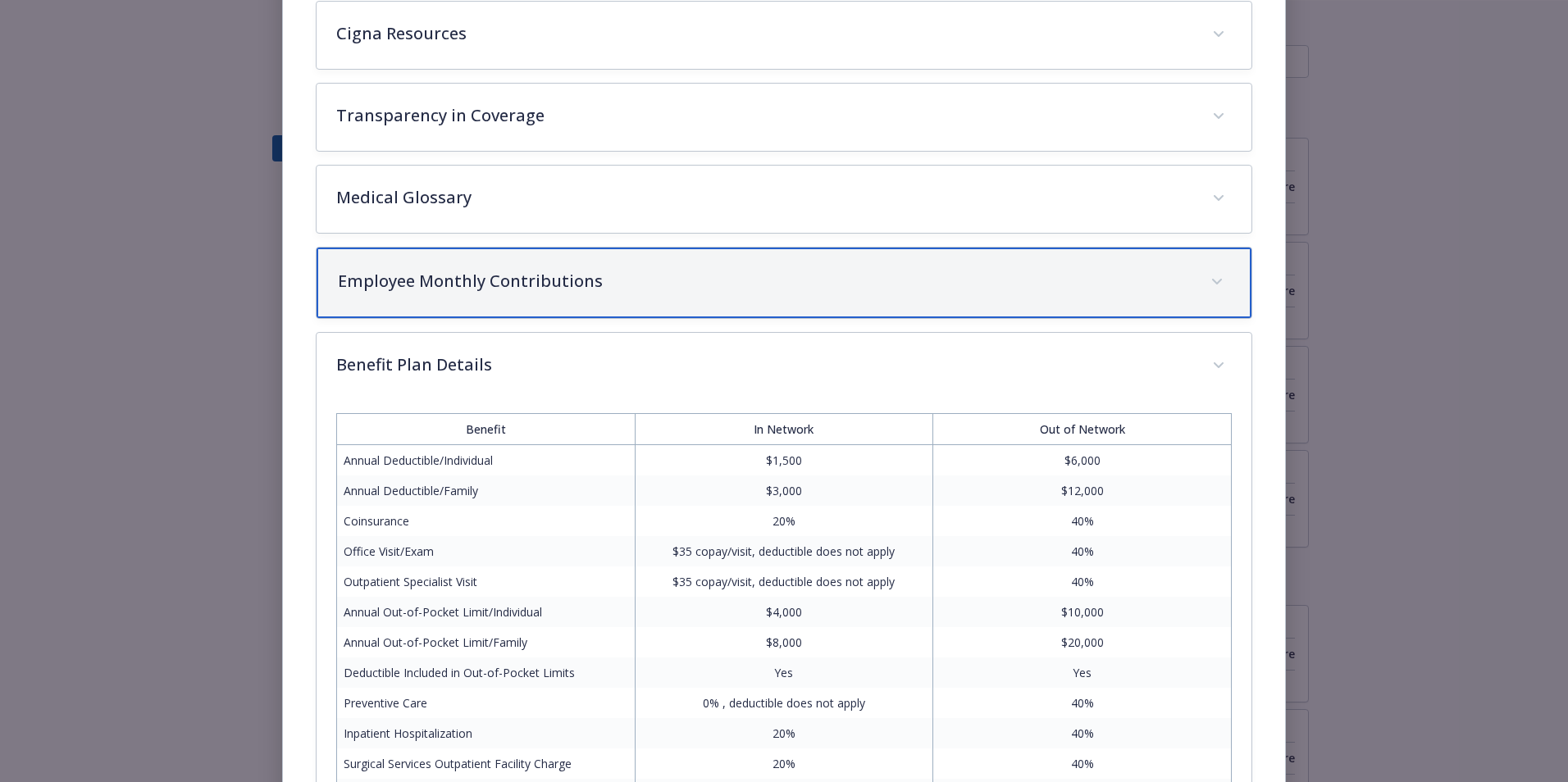click on "Employee Monthly Contributions" at bounding box center (784, 283) 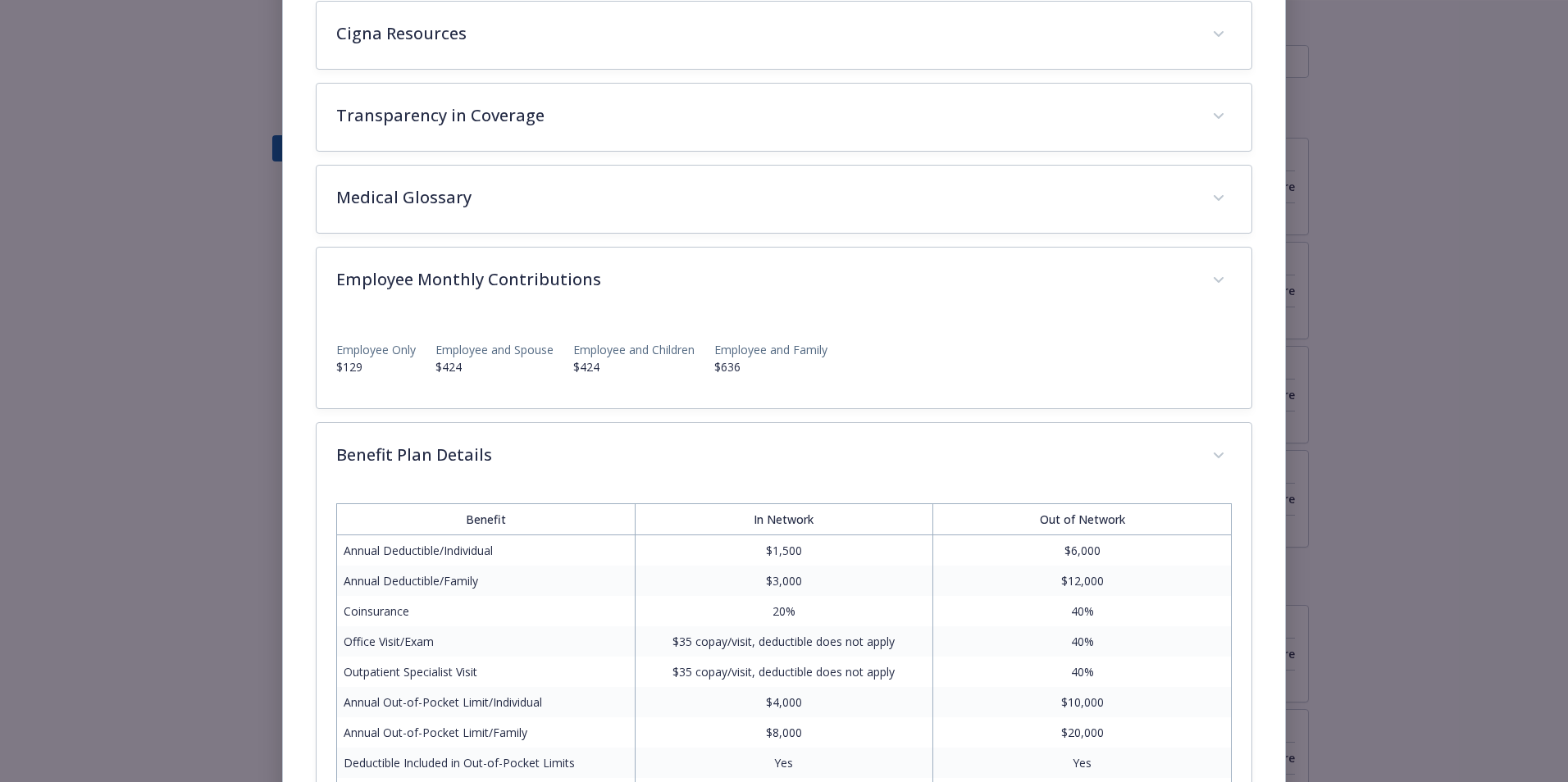 click on "Benefit In Network Out of Network Annual Deductible/Individual $1,500 $6,000 Annual Deductible/Family $3,000 $12,000 Coinsurance 20% 40% Office Visit/Exam $35 copay/visit, deductible does not apply 40% Outpatient Specialist Visit $35 copay/visit, deductible does not apply 40% Annual Out-of-Pocket Limit/Individual $4,000 $10,000 Annual Out-of-Pocket Limit/Family $8,000 $20,000 Deductible Included in Out-of-Pocket Limits Yes Yes Preventive Care 0% , deductible does not apply 40% Inpatient Hospitalization 20% 40% Surgical Services Outpatient Facility Charge 20% 40% Emergency Room $250 copay/visit, deductible does not apply, per visit copay is waived if admitted $250 copay/visit, deductible does not apply, per visit copay is waived if admitted Urgent Care Facility $35 copay/visit, deductible does not apply 40% Prescription Drug Deductible Combined with Medical Combined with Medical Prescription Drug/Generic $8 copay/prescription (retail 30 days), deductible does not apply Not Covered Not Covered Not Covered 40%" at bounding box center (784, 929) 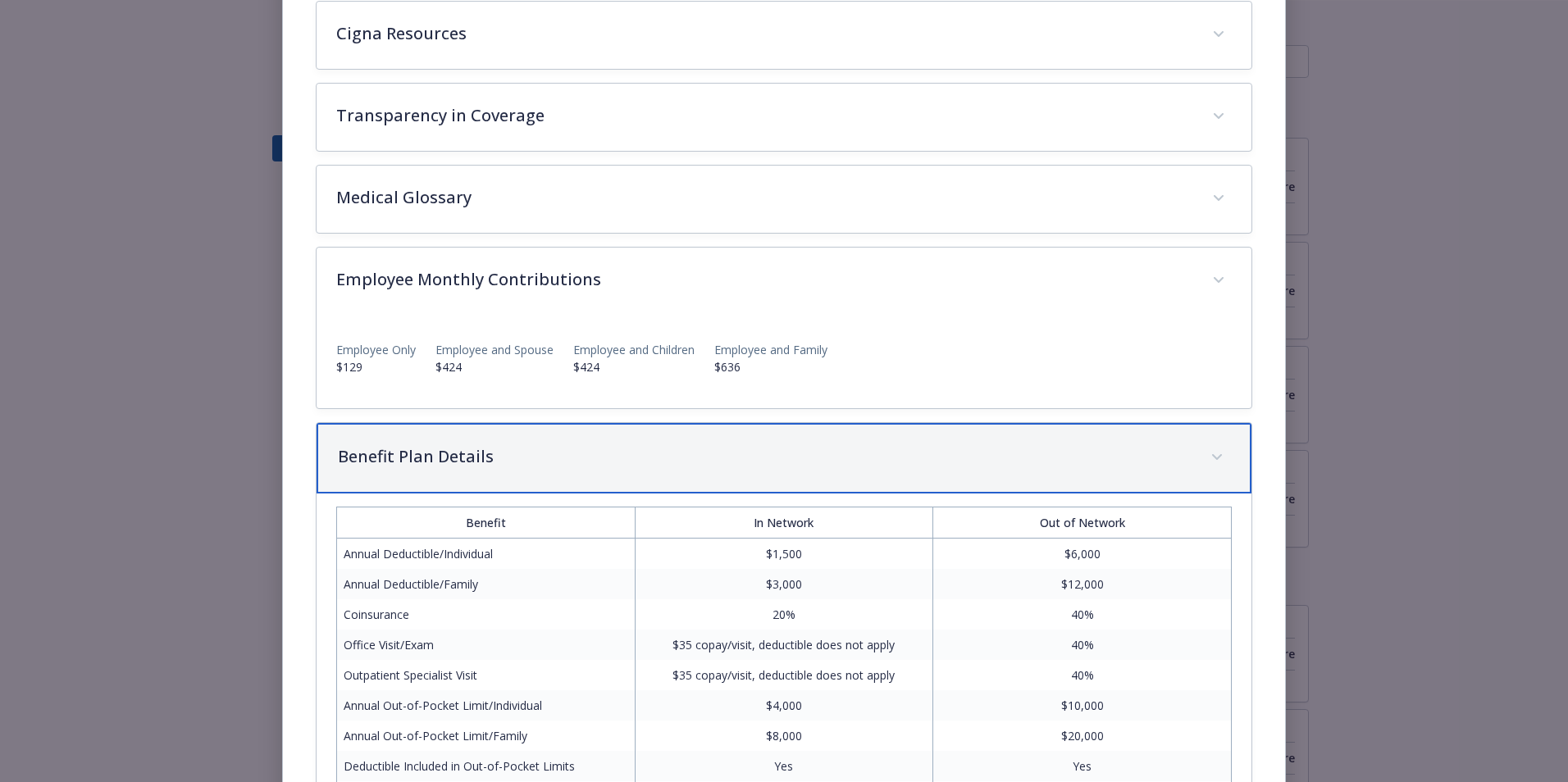 click on "Benefit Plan Details" at bounding box center [784, 458] 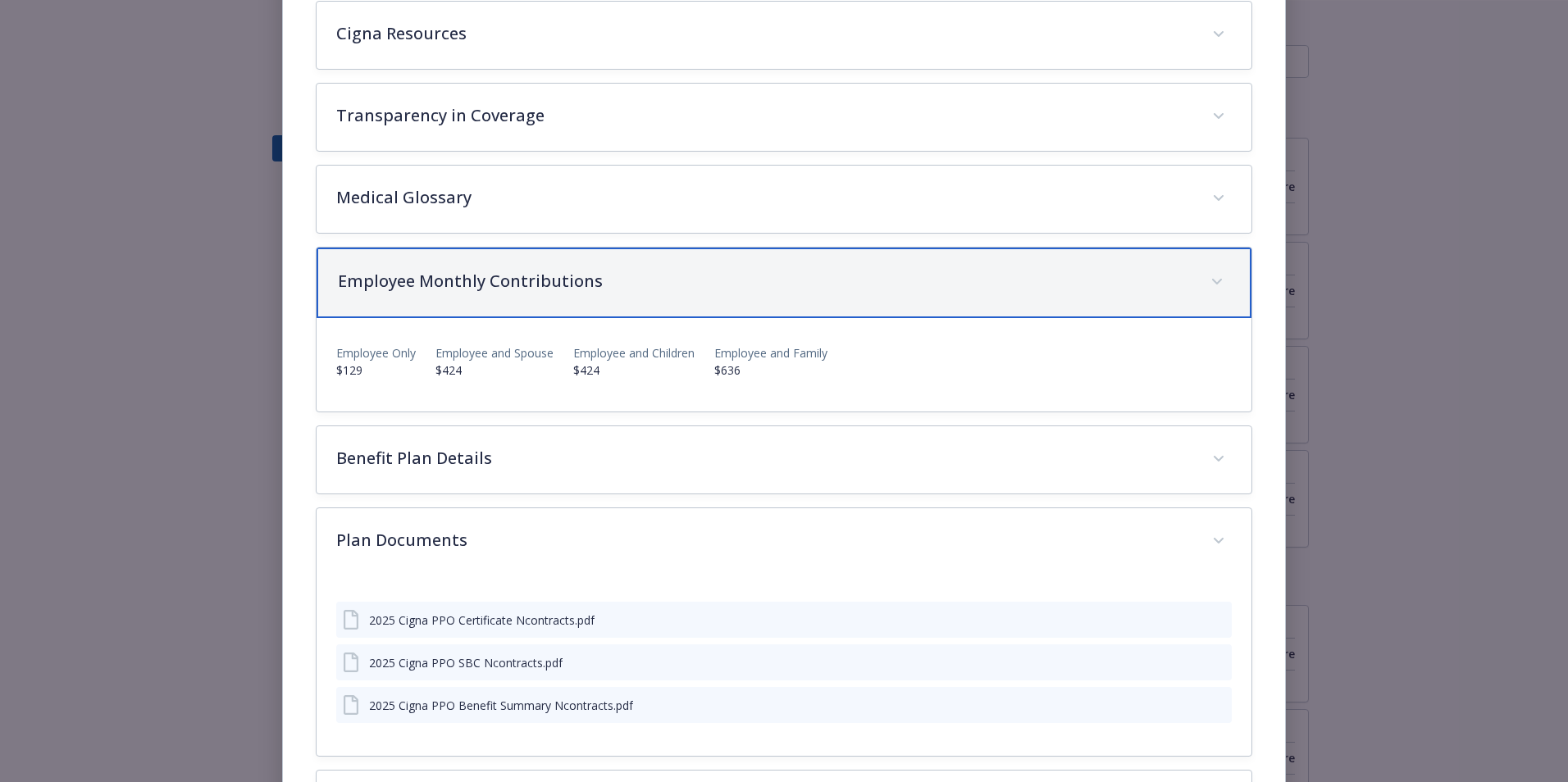 click on "Employee Monthly Contributions" at bounding box center (764, 281) 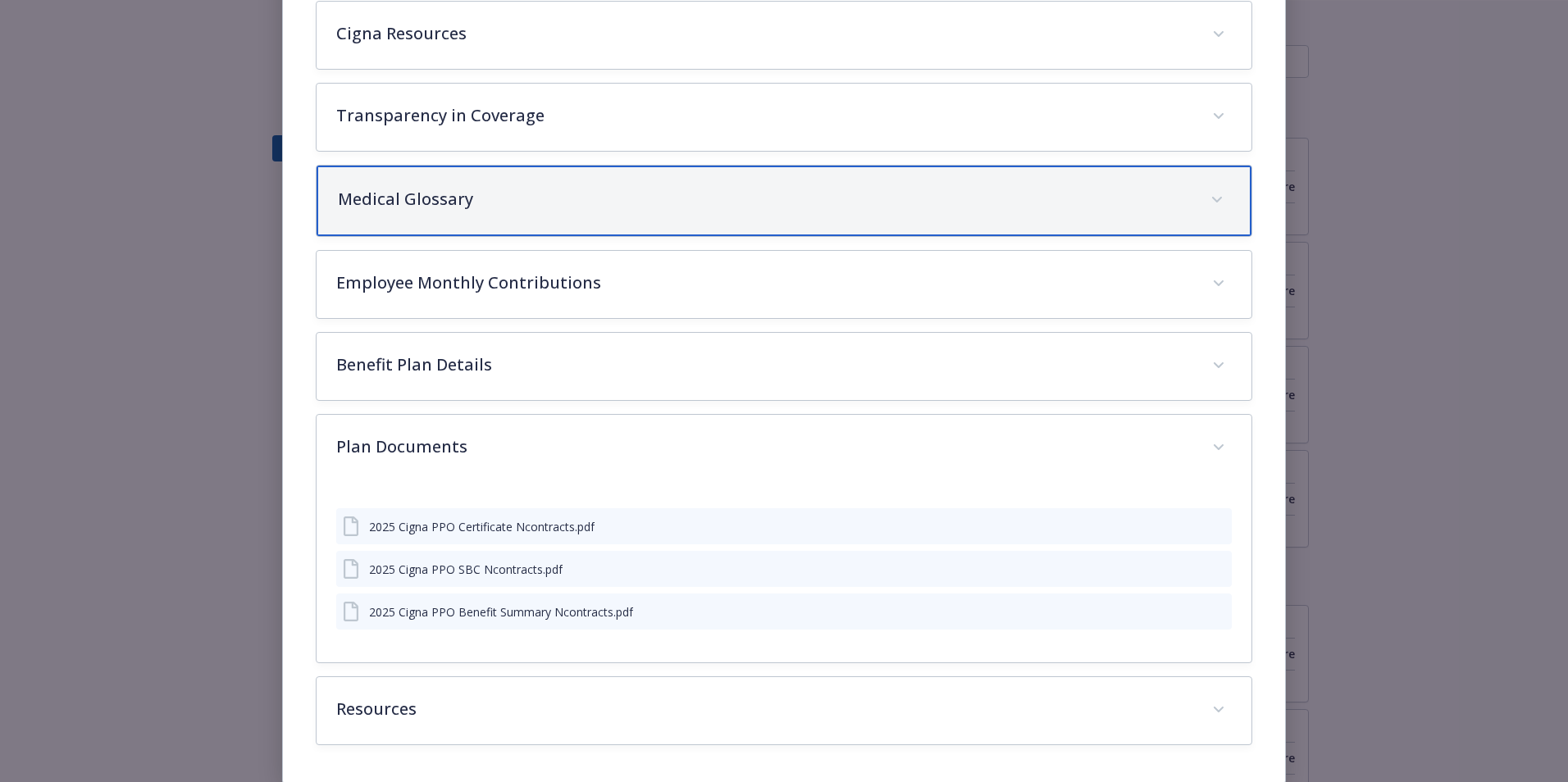 click on "Medical Glossary" at bounding box center (784, 201) 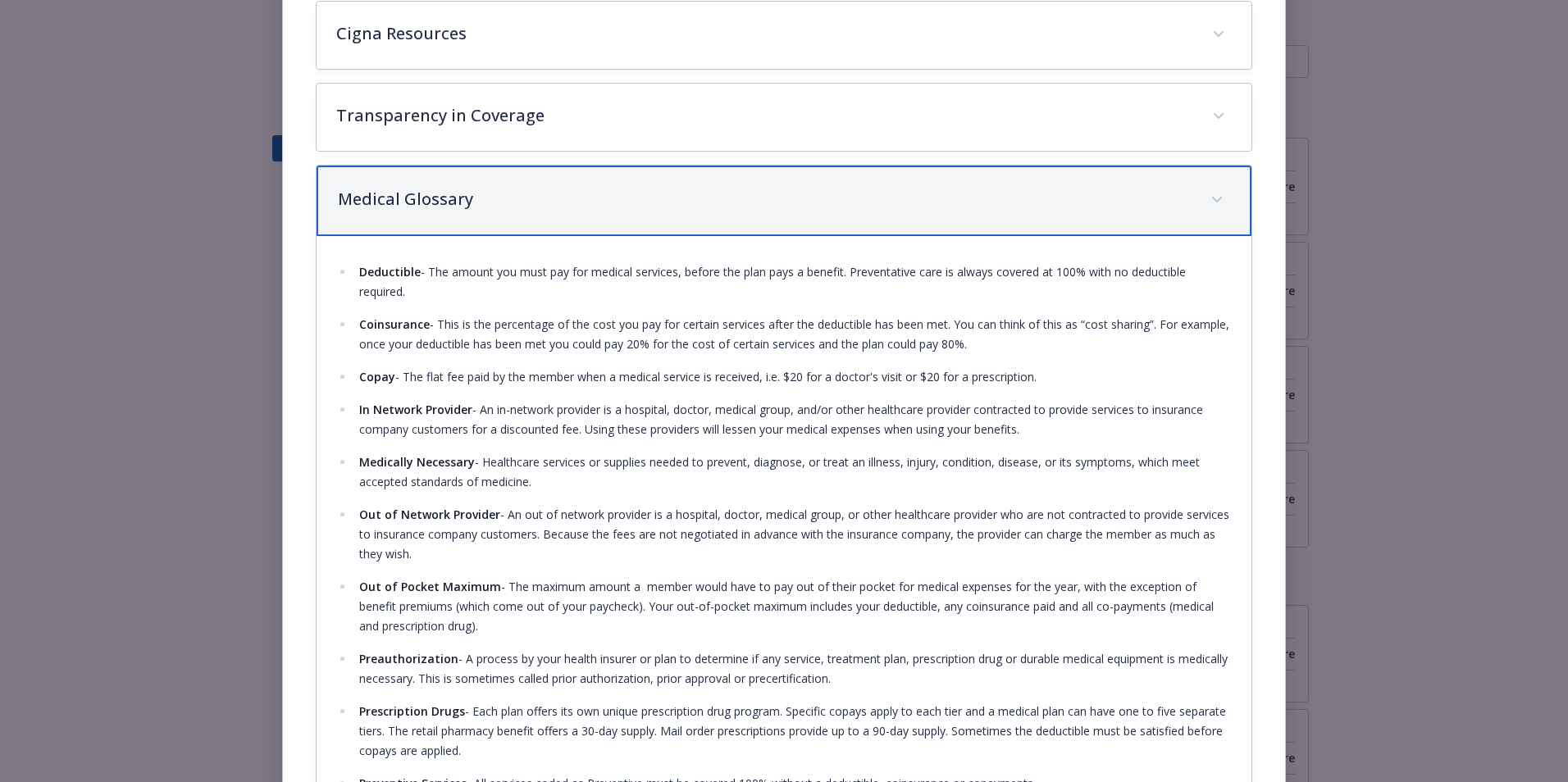 click on "Medical Glossary" at bounding box center (784, 201) 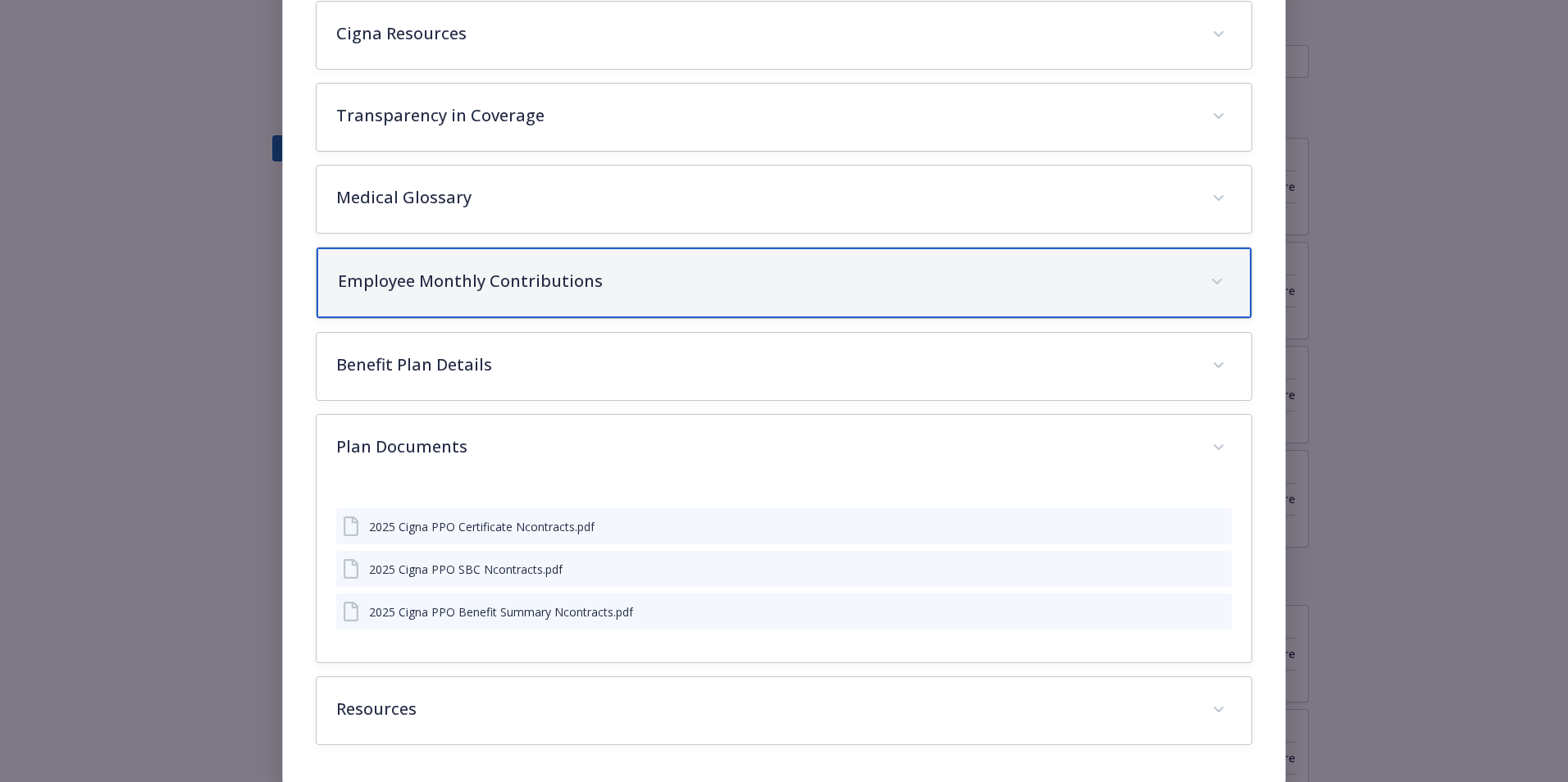 click on "Employee Monthly Contributions" at bounding box center [764, 281] 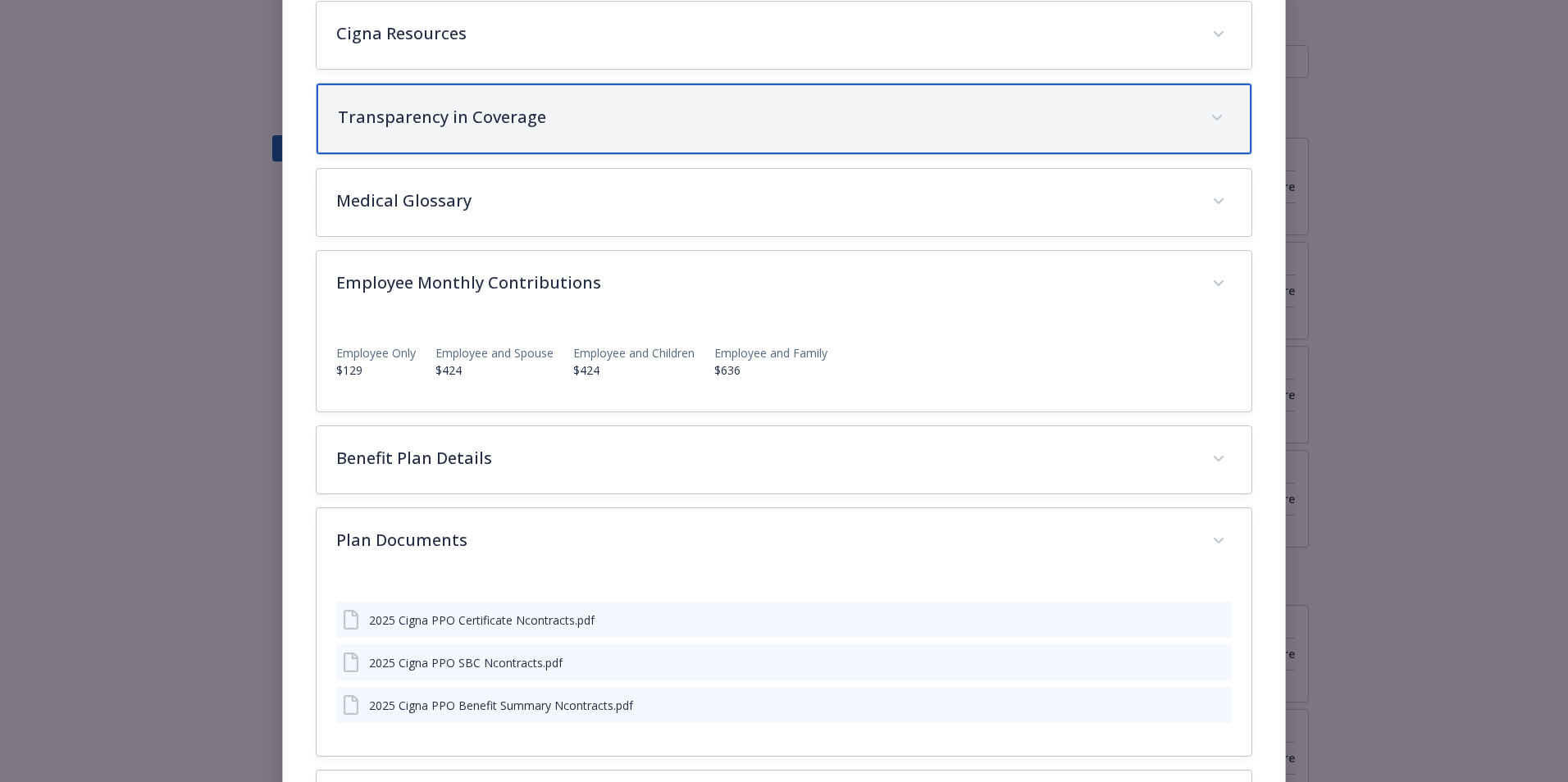 click on "Transparency in Coverage" at bounding box center [784, 119] 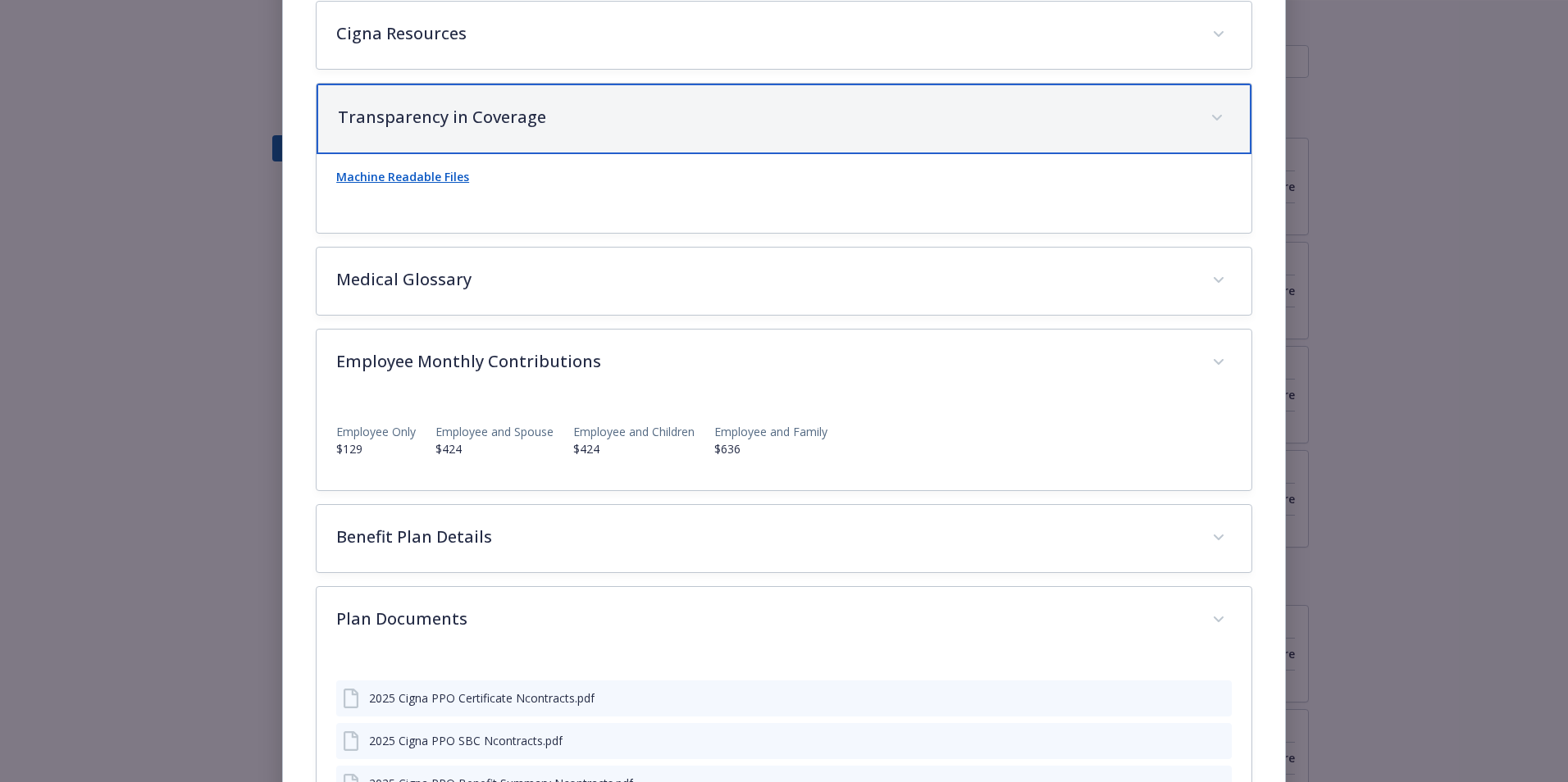 click on "Transparency in Coverage" at bounding box center [784, 119] 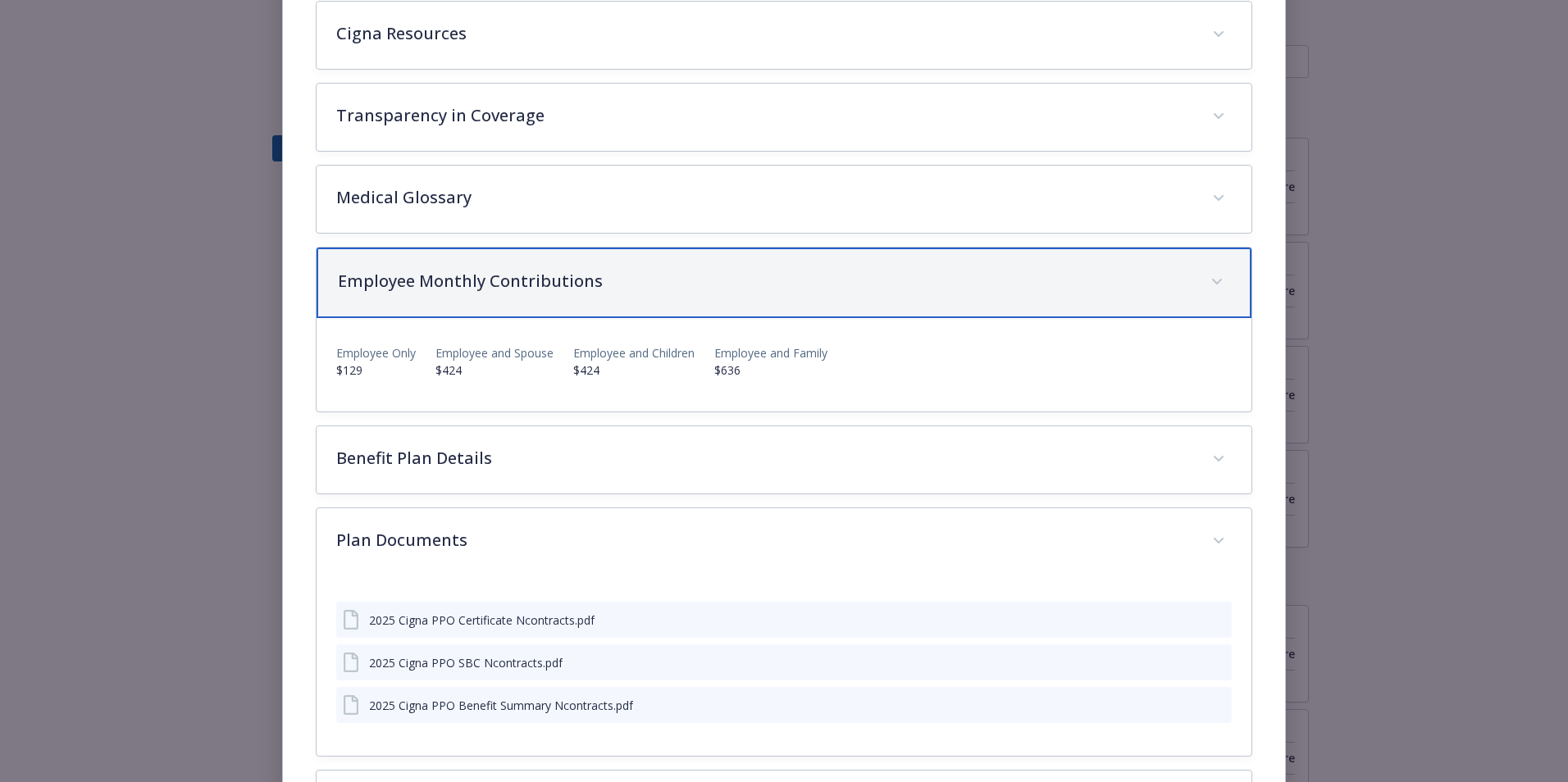 click on "Employee Monthly Contributions" at bounding box center [764, 281] 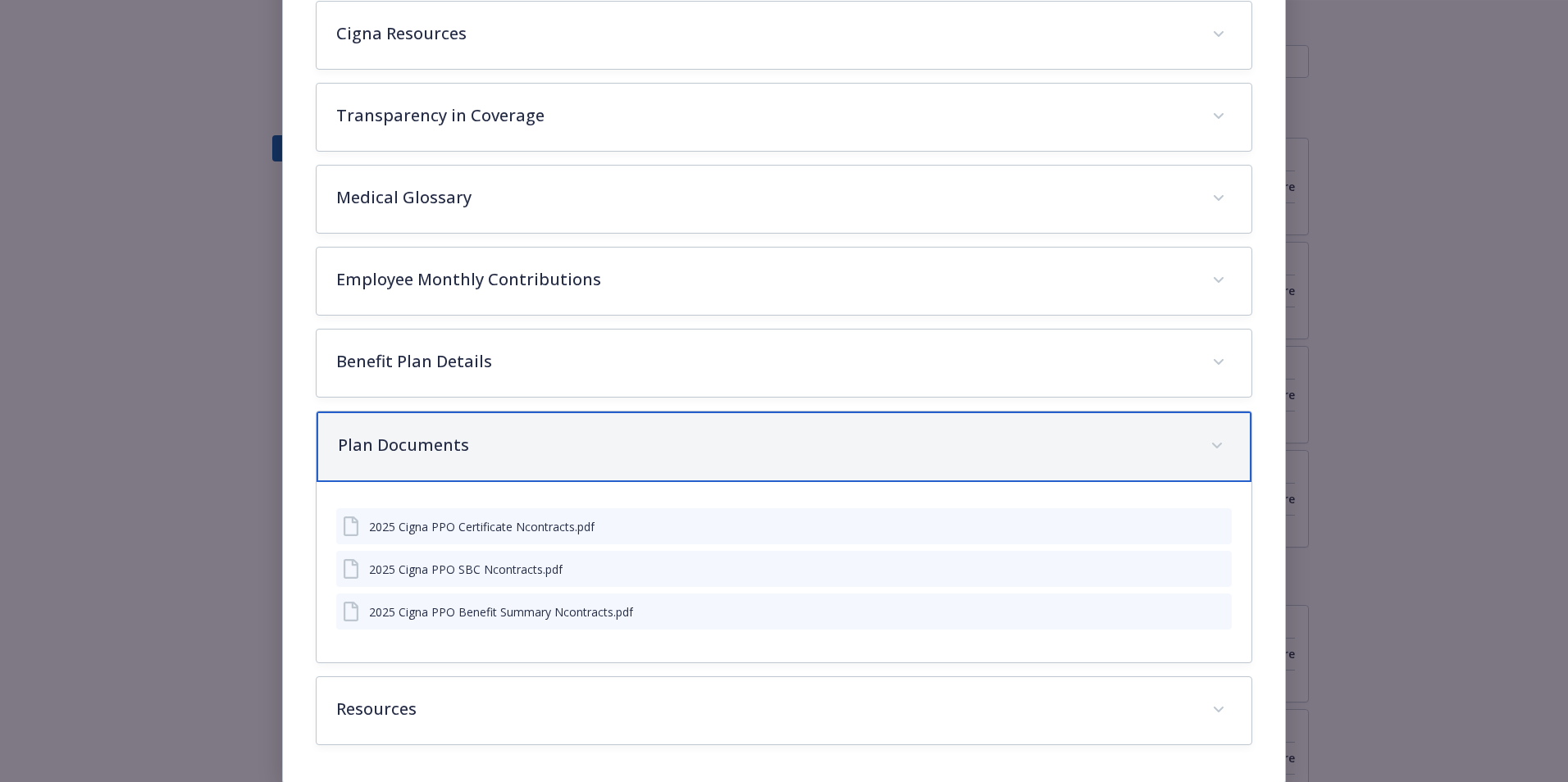 click on "Plan Documents" at bounding box center (764, 445) 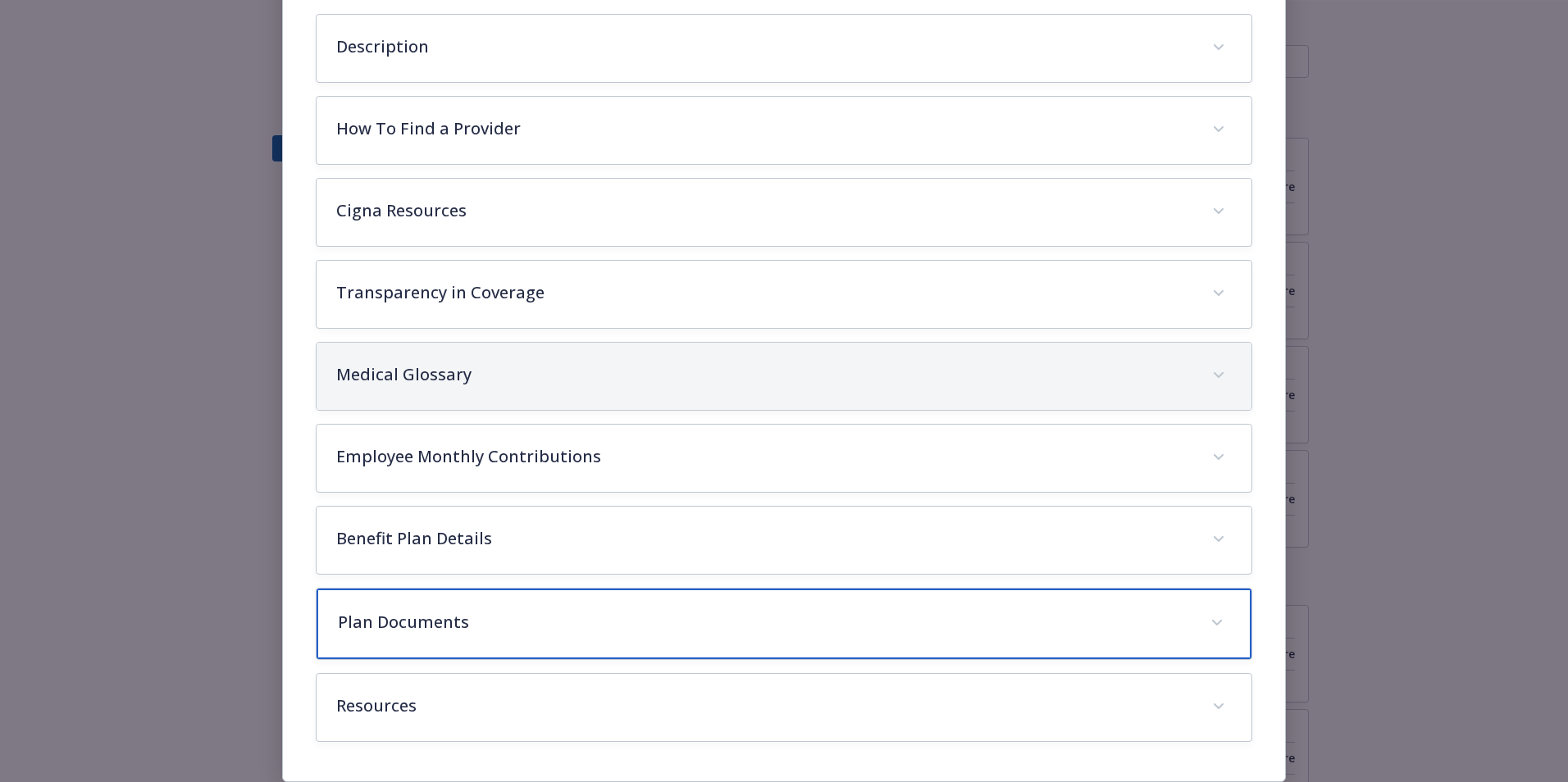 scroll, scrollTop: 262, scrollLeft: 0, axis: vertical 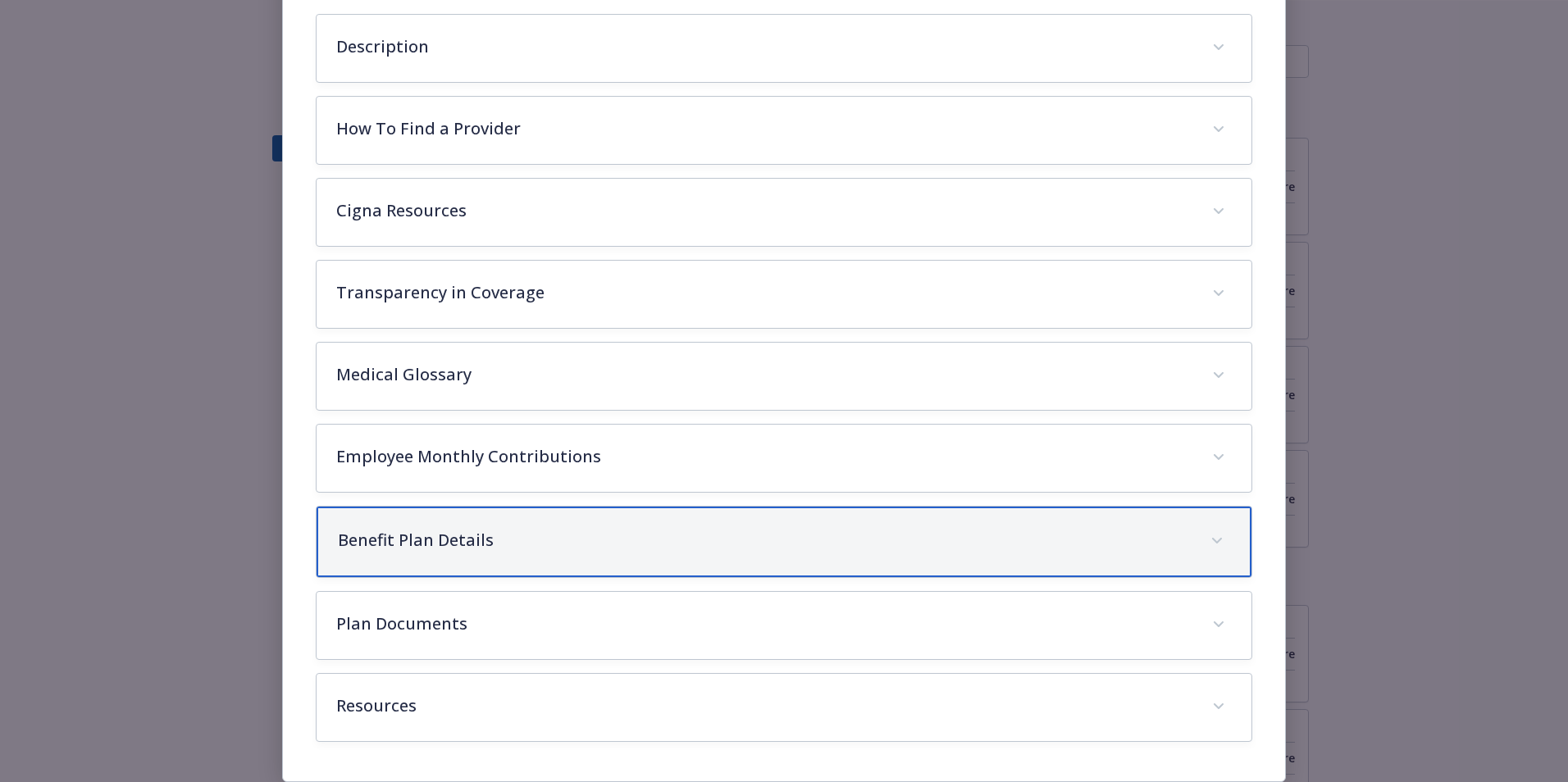 click on "Benefit Plan Details" at bounding box center [764, 540] 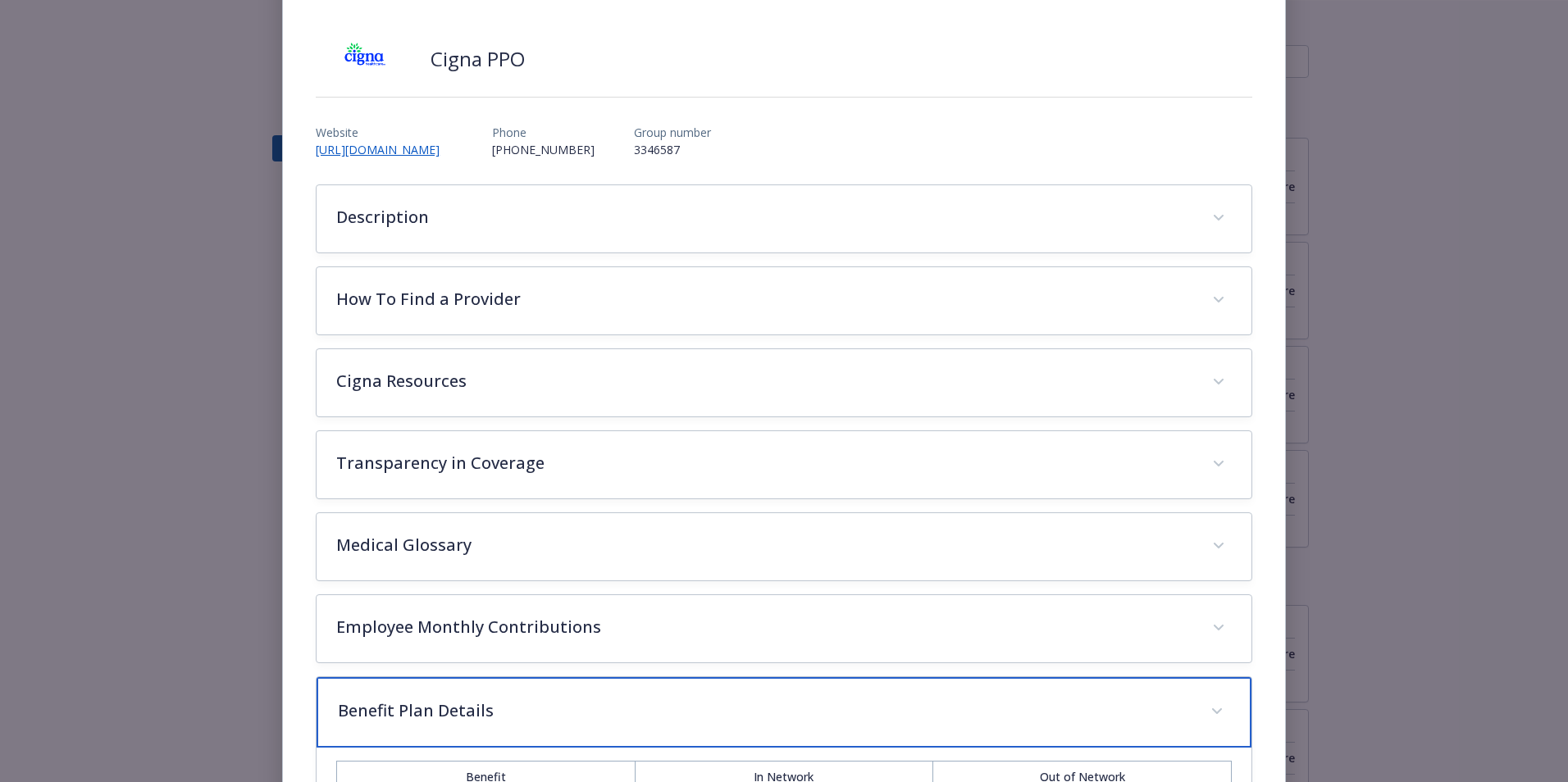 scroll, scrollTop: 34, scrollLeft: 0, axis: vertical 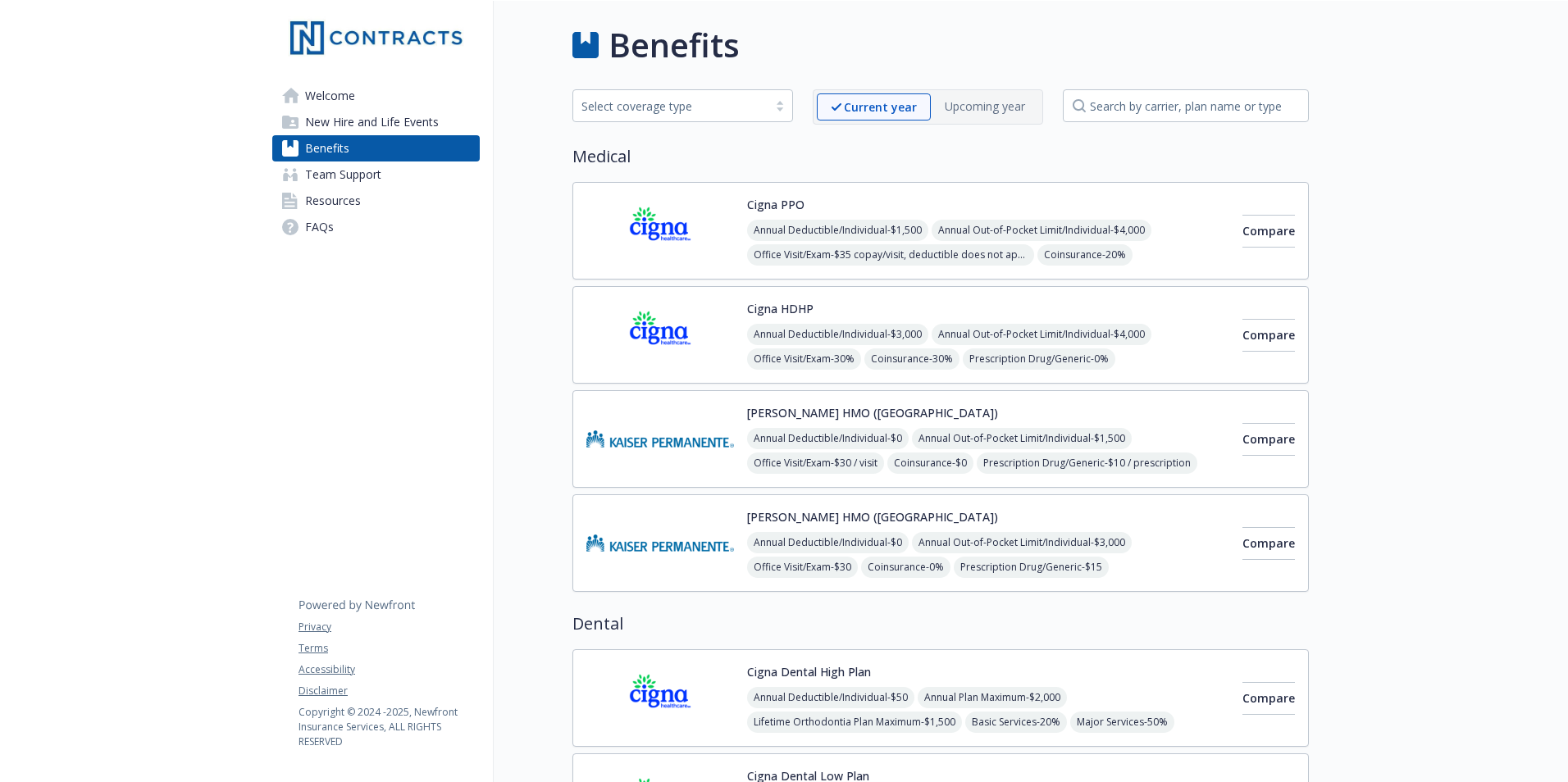 click at bounding box center (660, 334) 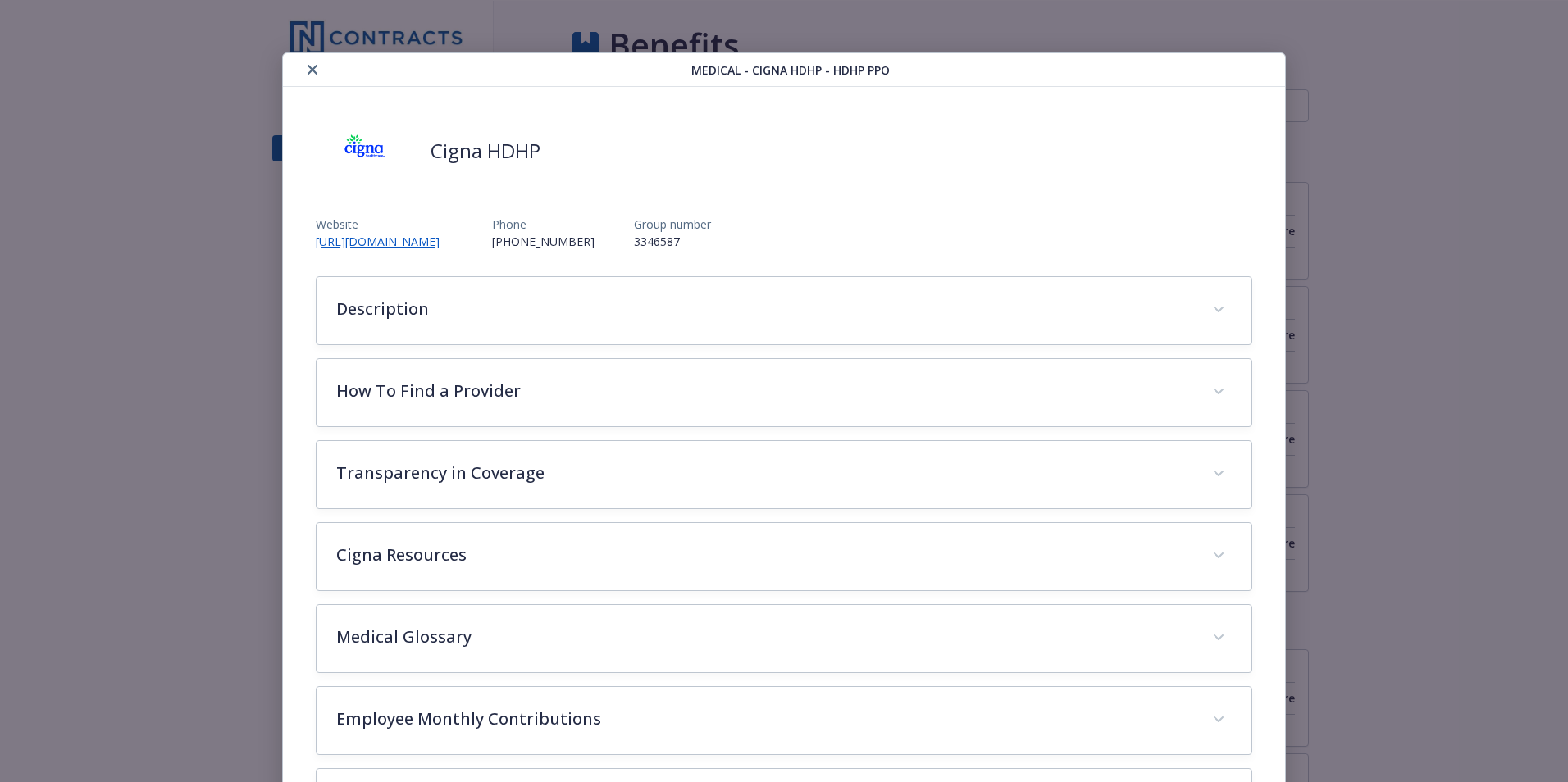 scroll, scrollTop: 49, scrollLeft: 0, axis: vertical 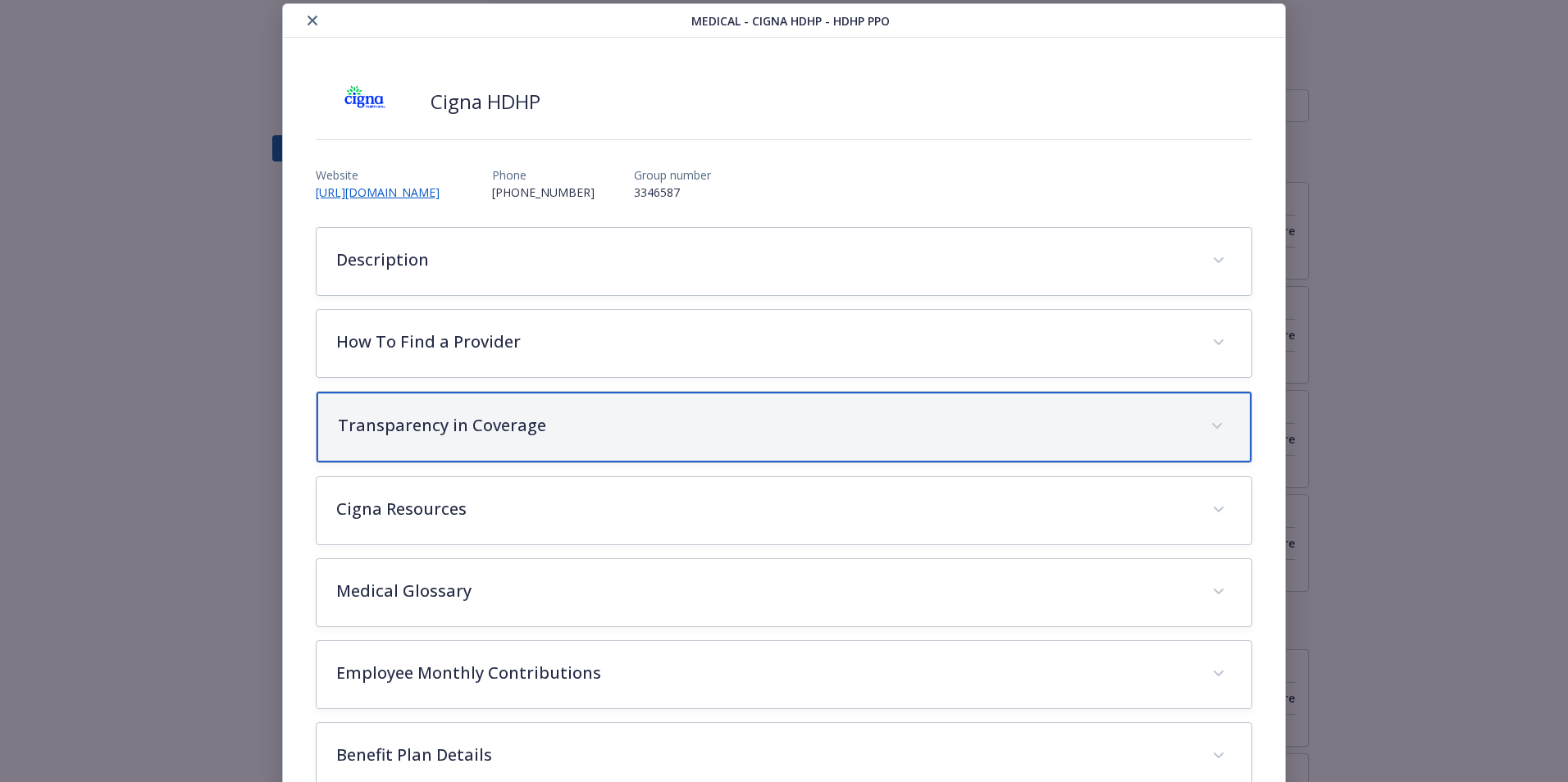 click on "Transparency in Coverage" at bounding box center (764, 425) 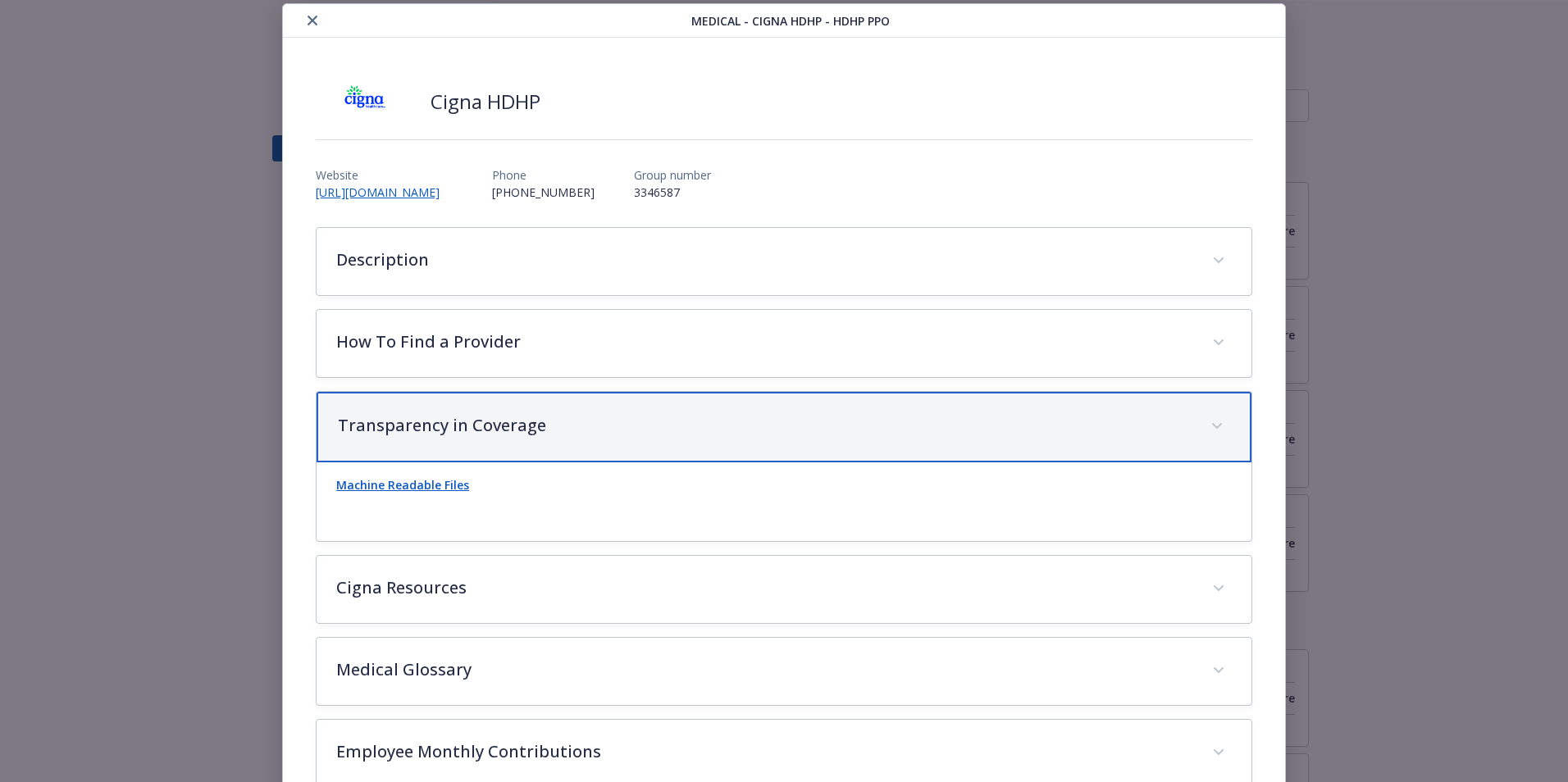 click on "Transparency in Coverage" at bounding box center (764, 425) 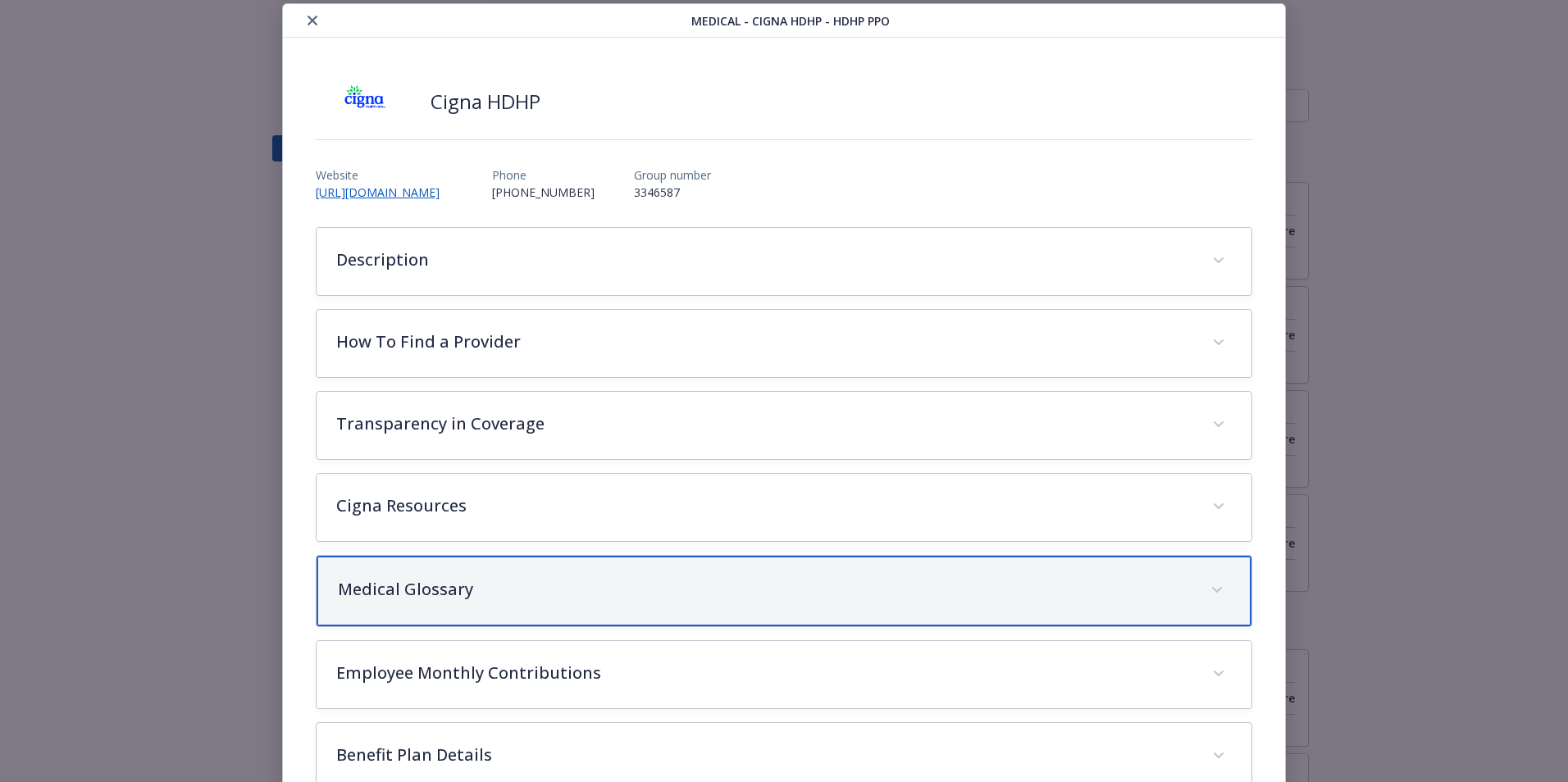 click on "Medical Glossary" at bounding box center [784, 591] 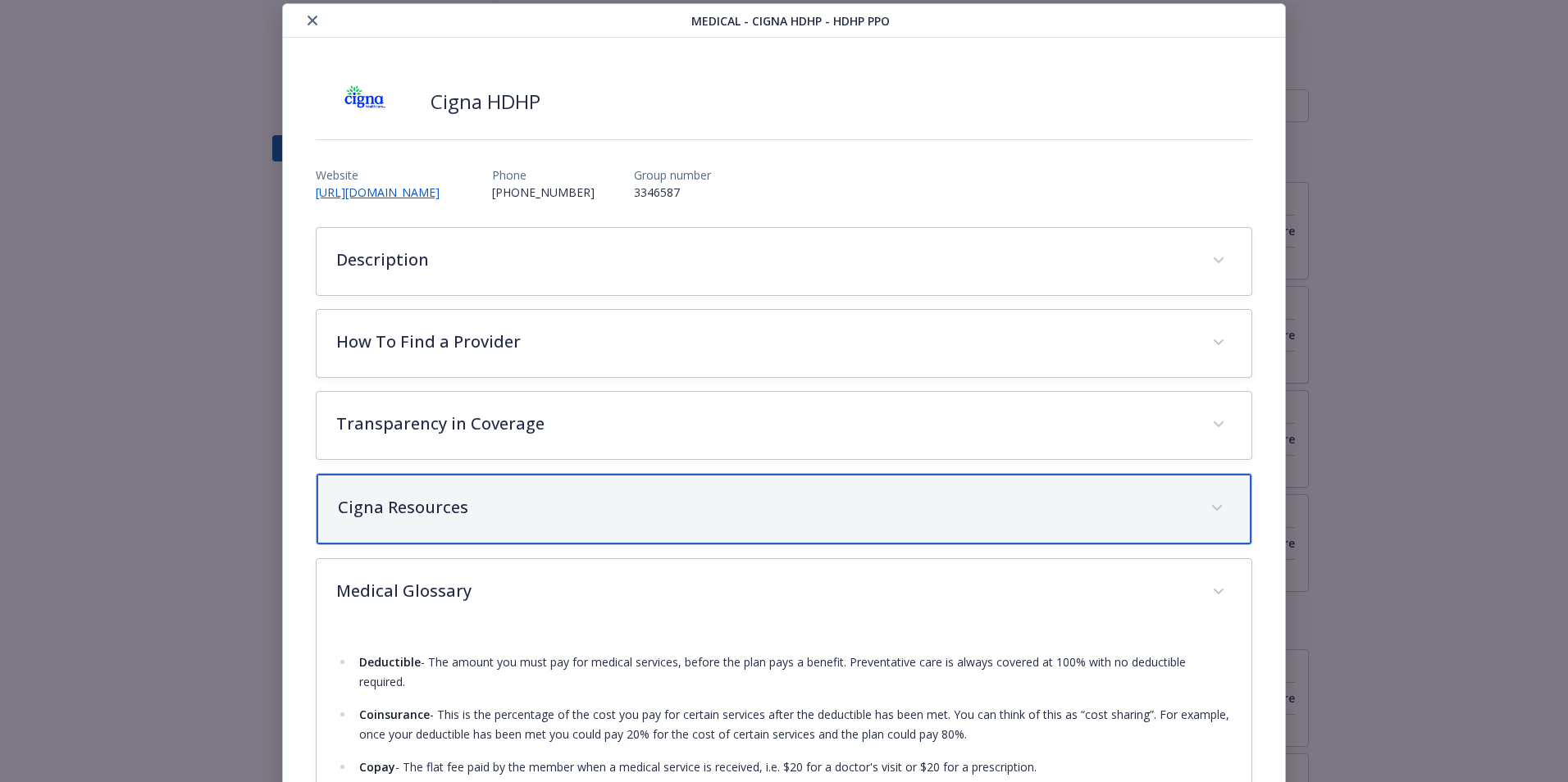 click on "Cigna Resources" at bounding box center (764, 507) 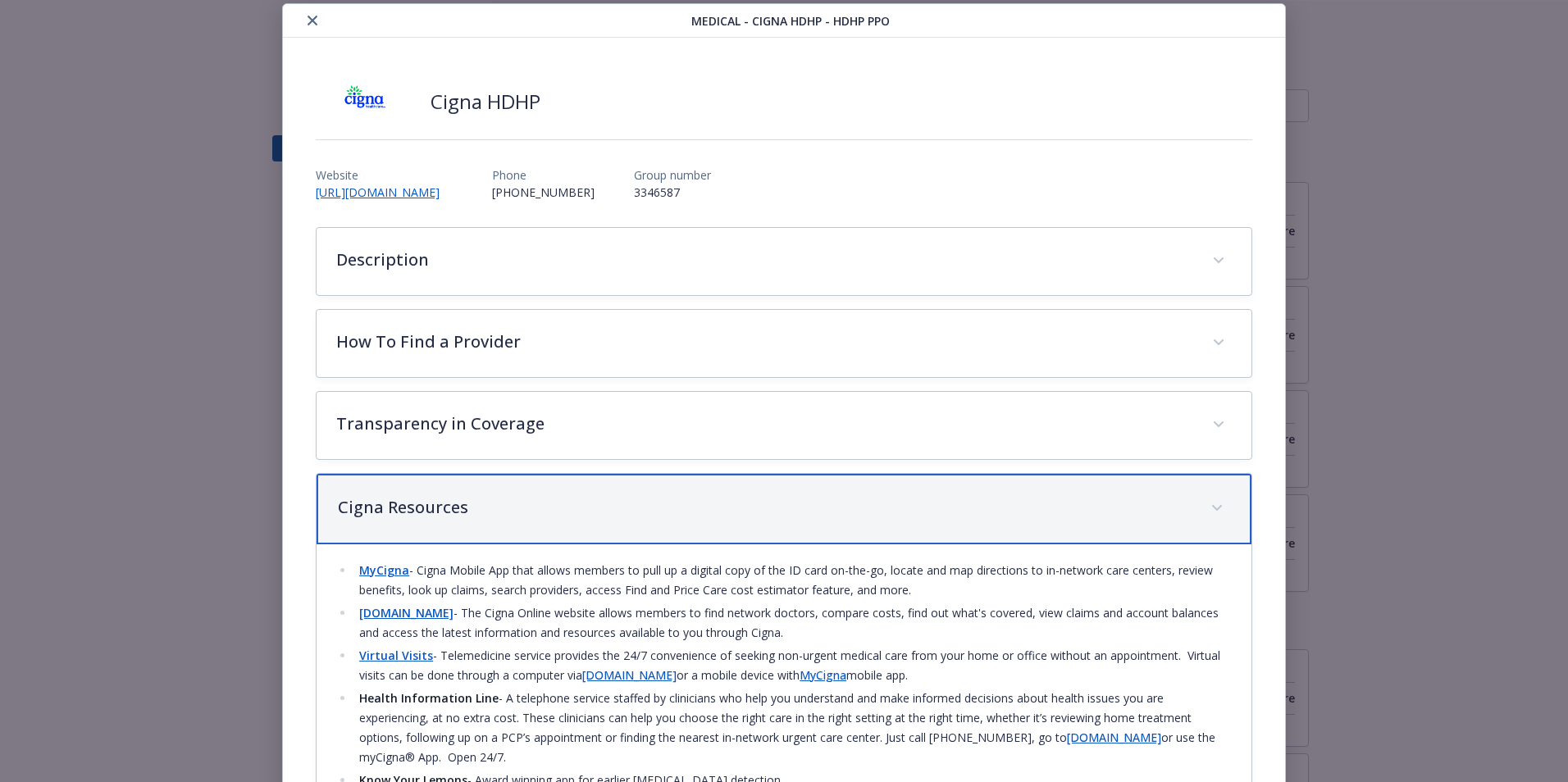 click on "Cigna Resources" at bounding box center (764, 507) 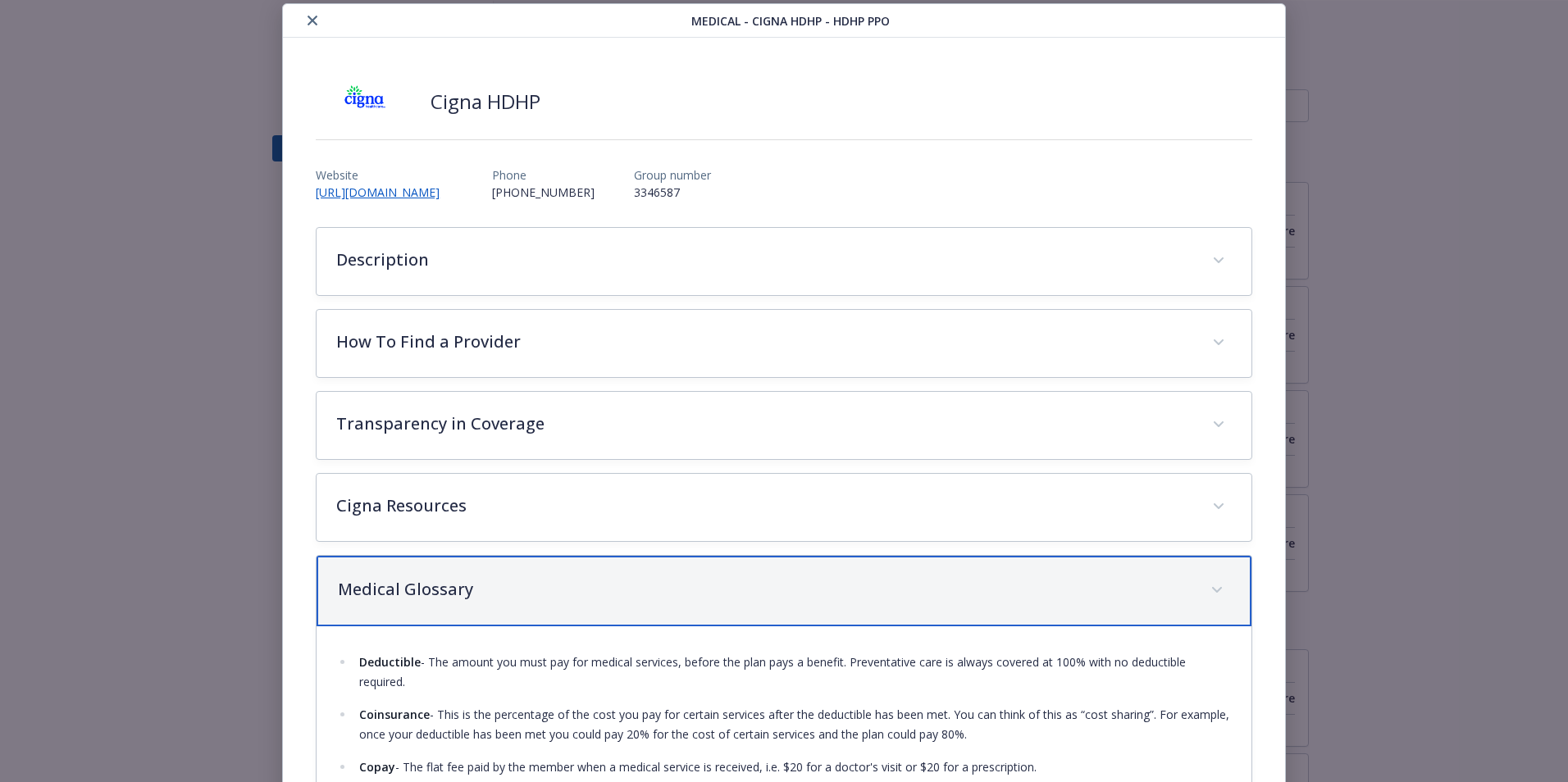 click on "Medical Glossary" at bounding box center [784, 591] 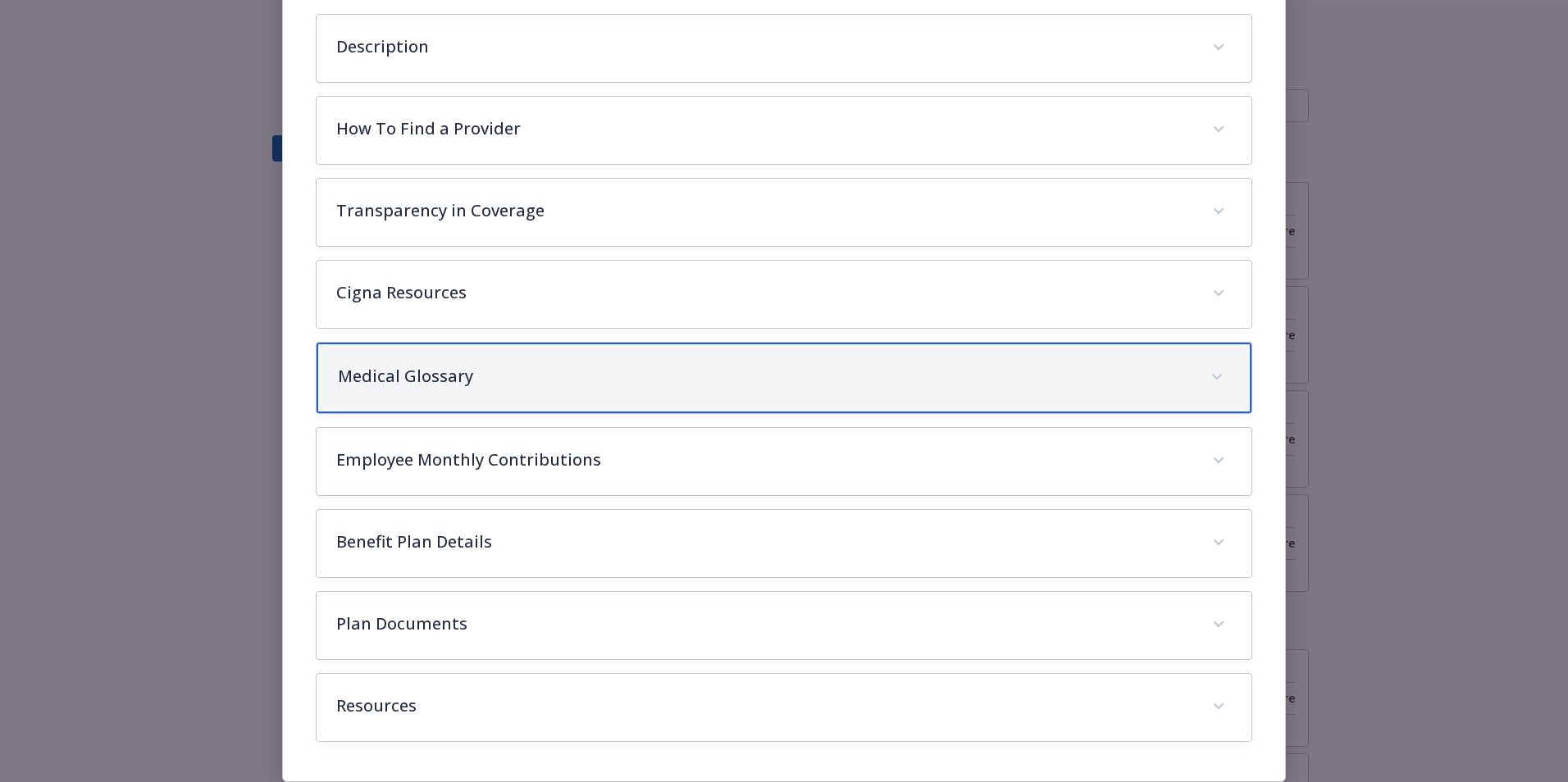 scroll, scrollTop: 262, scrollLeft: 0, axis: vertical 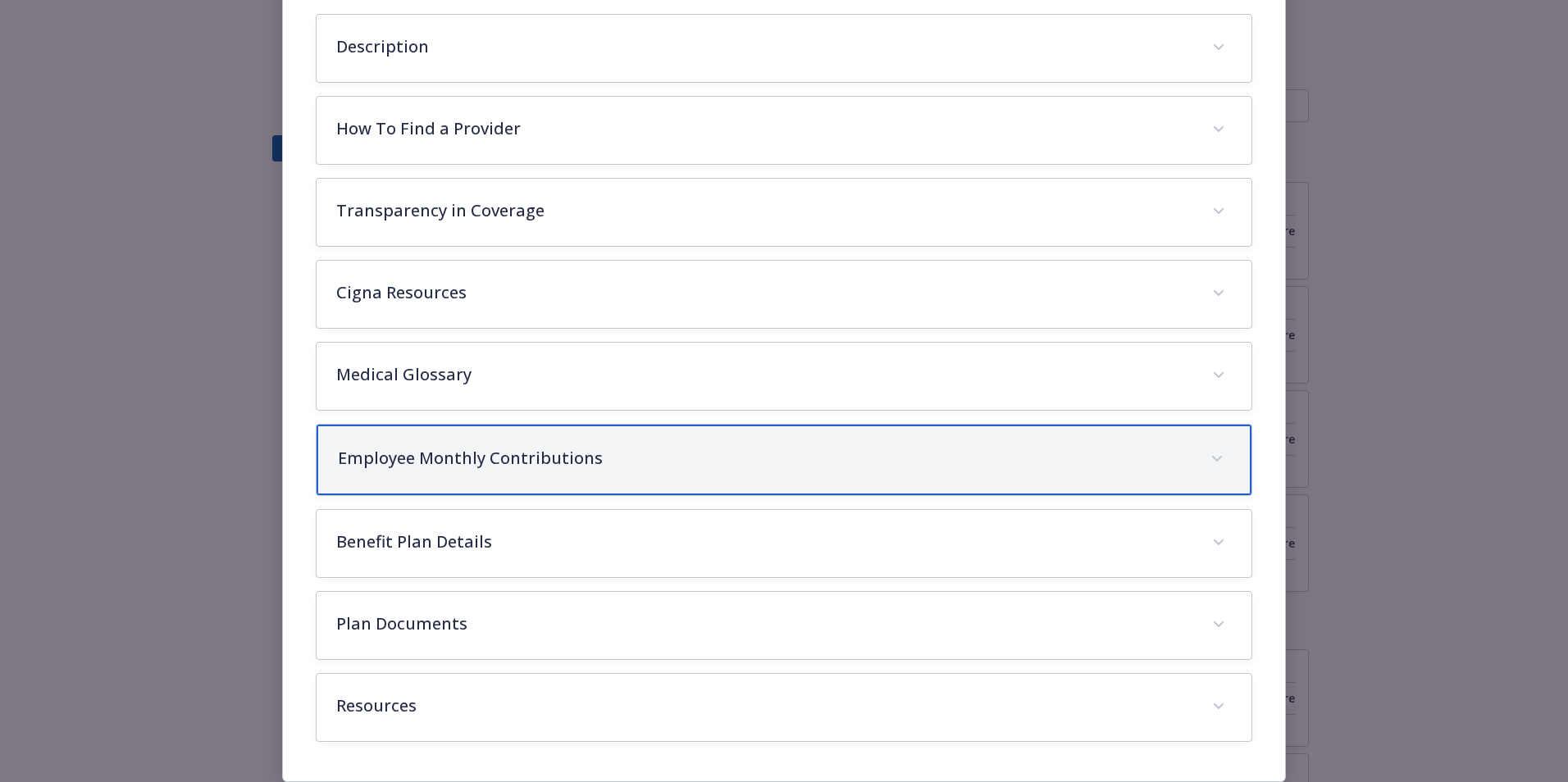 click on "Employee Monthly Contributions" at bounding box center (764, 458) 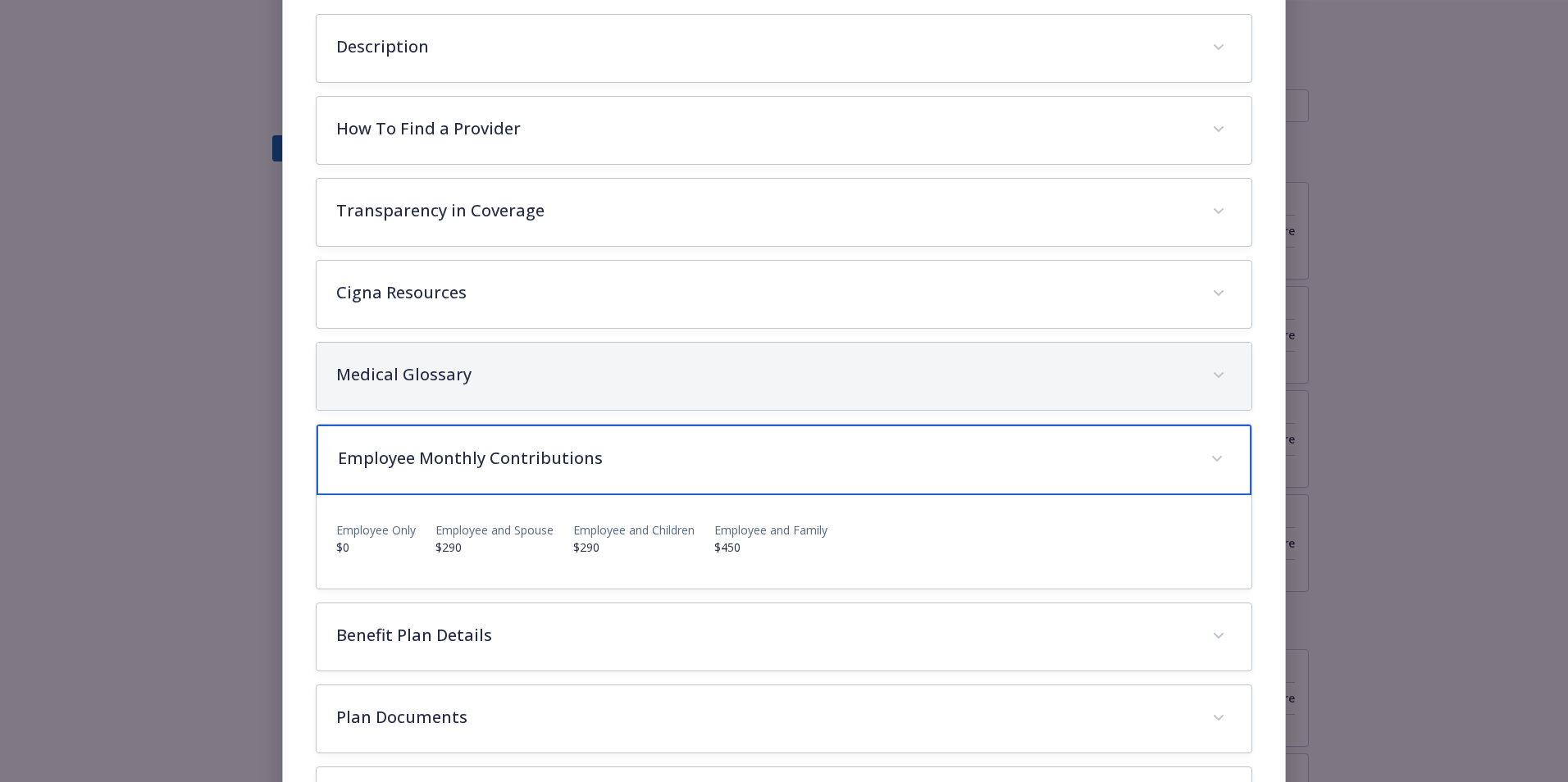 scroll, scrollTop: 0, scrollLeft: 0, axis: both 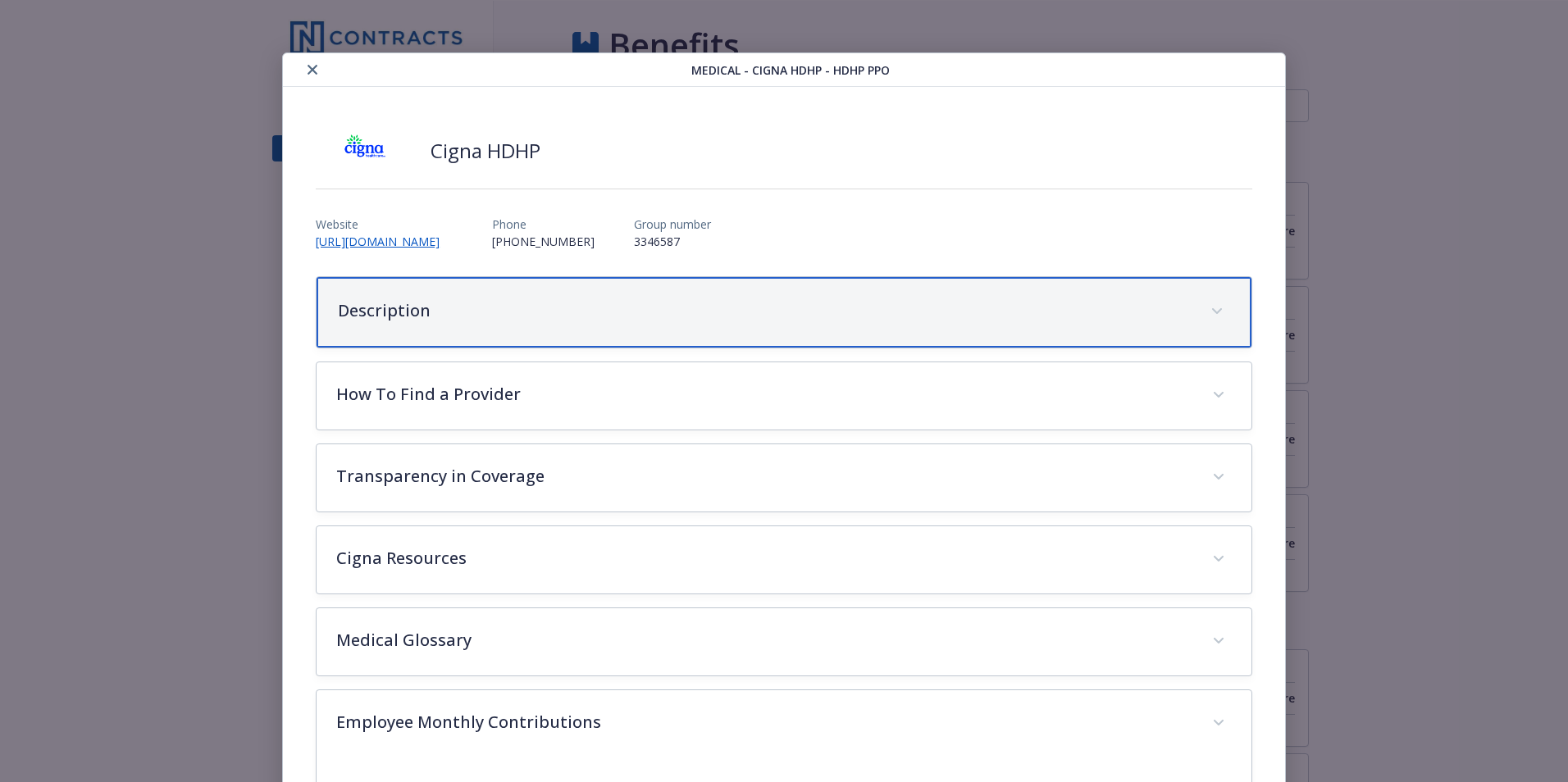click on "Description" at bounding box center (784, 312) 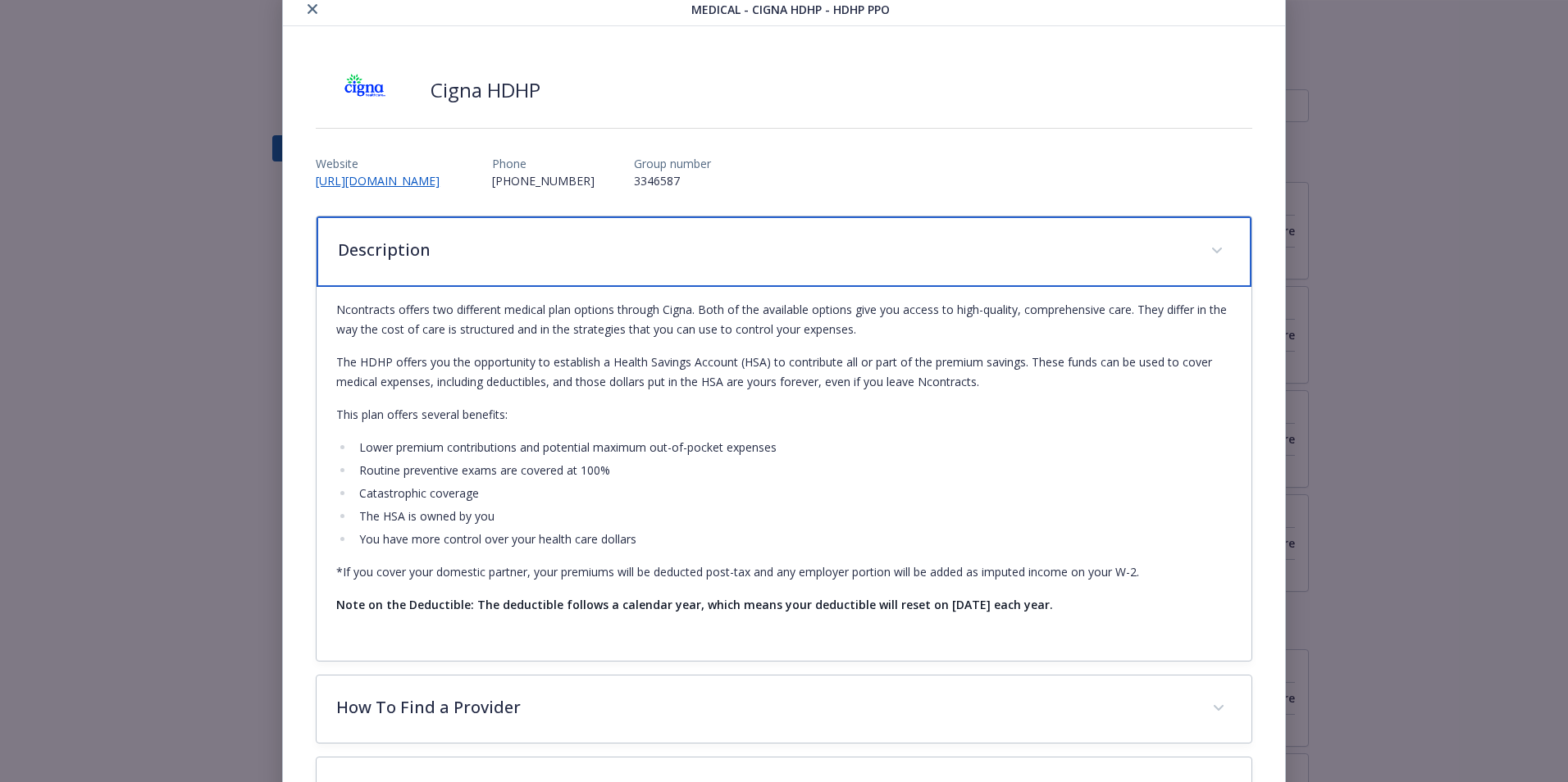 scroll, scrollTop: 61, scrollLeft: 0, axis: vertical 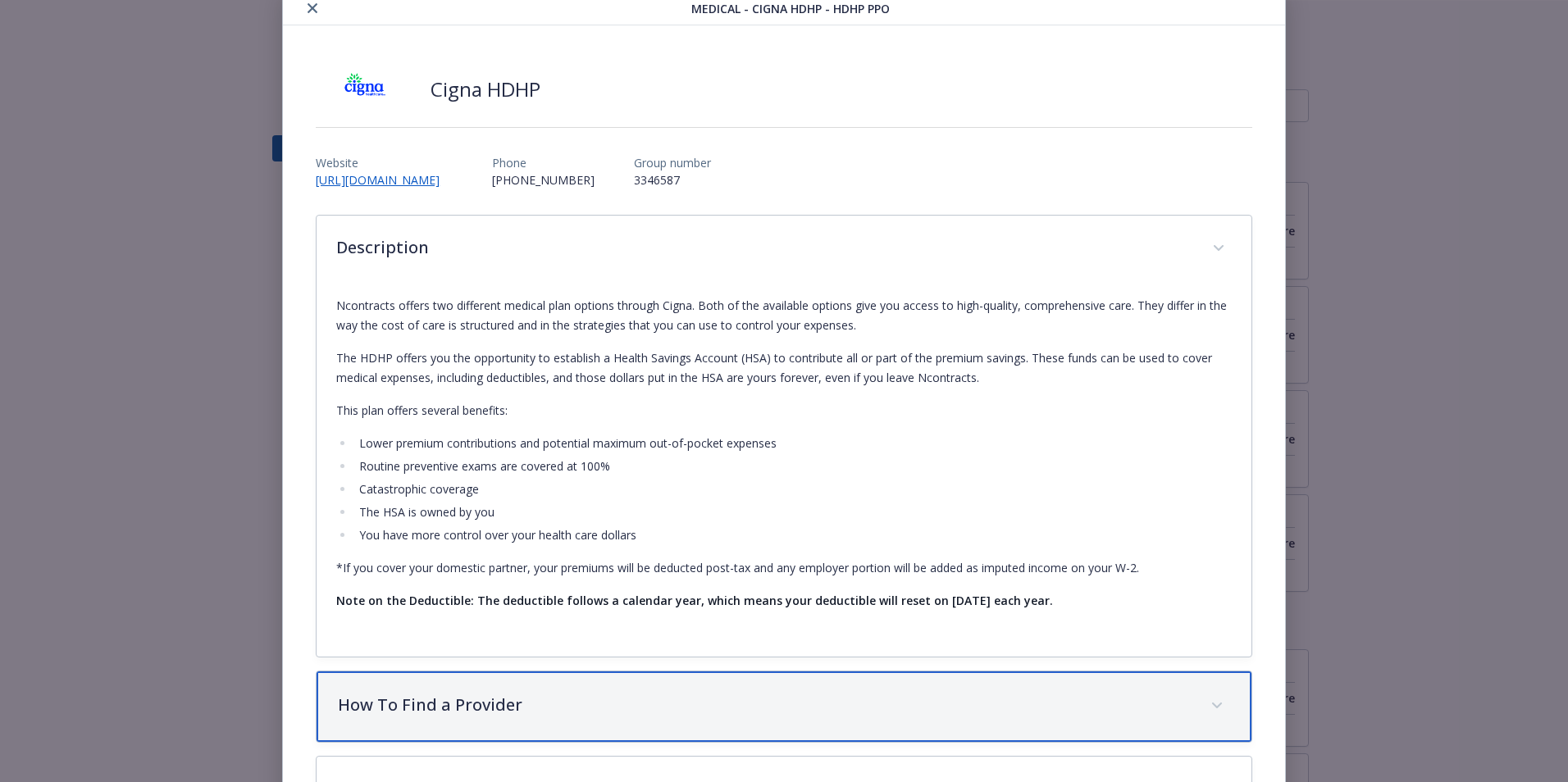 click on "How To Find a Provider" at bounding box center (784, 707) 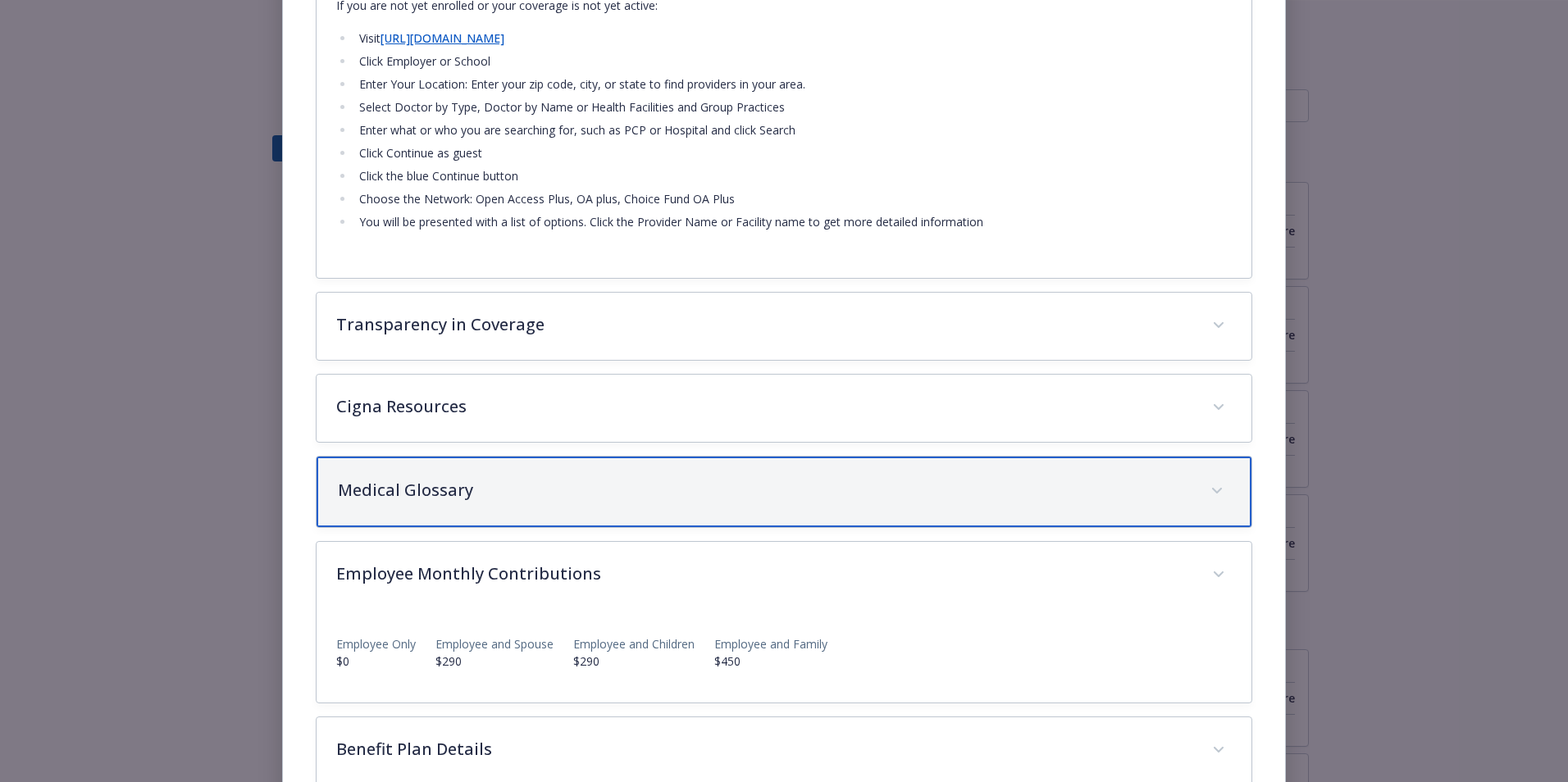 scroll, scrollTop: 925, scrollLeft: 0, axis: vertical 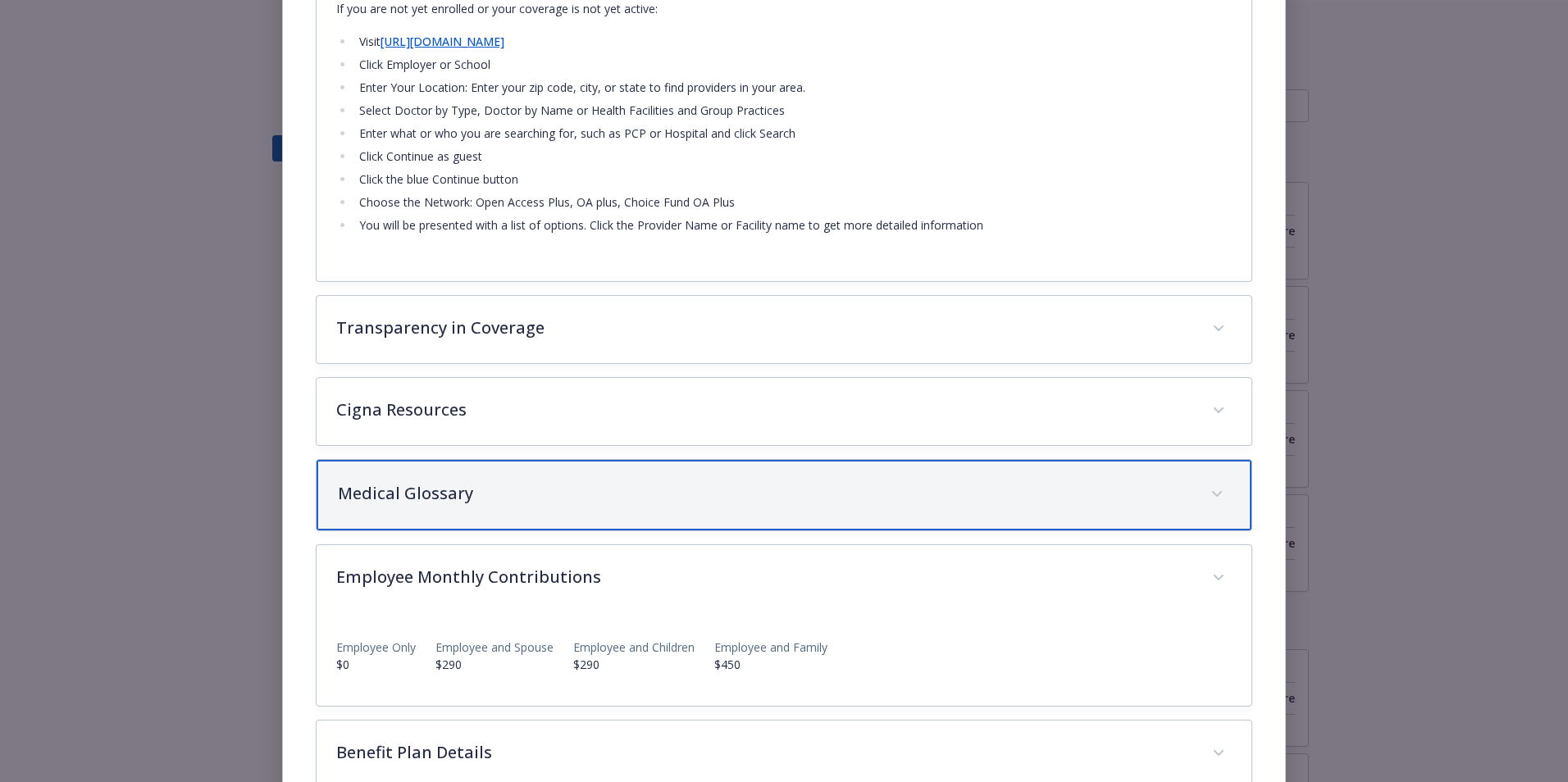click on "Medical Glossary" at bounding box center (764, 493) 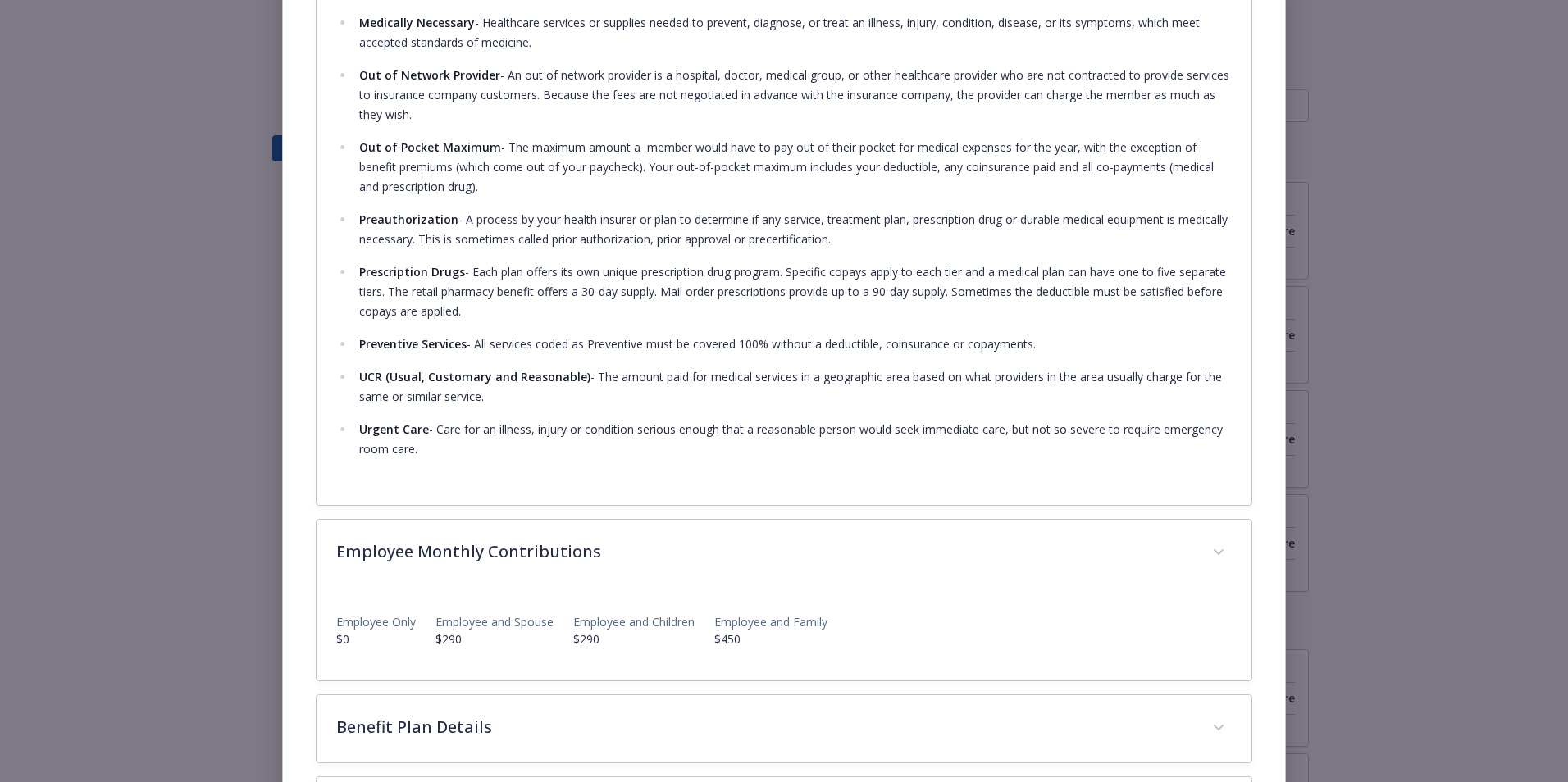scroll, scrollTop: 1660, scrollLeft: 0, axis: vertical 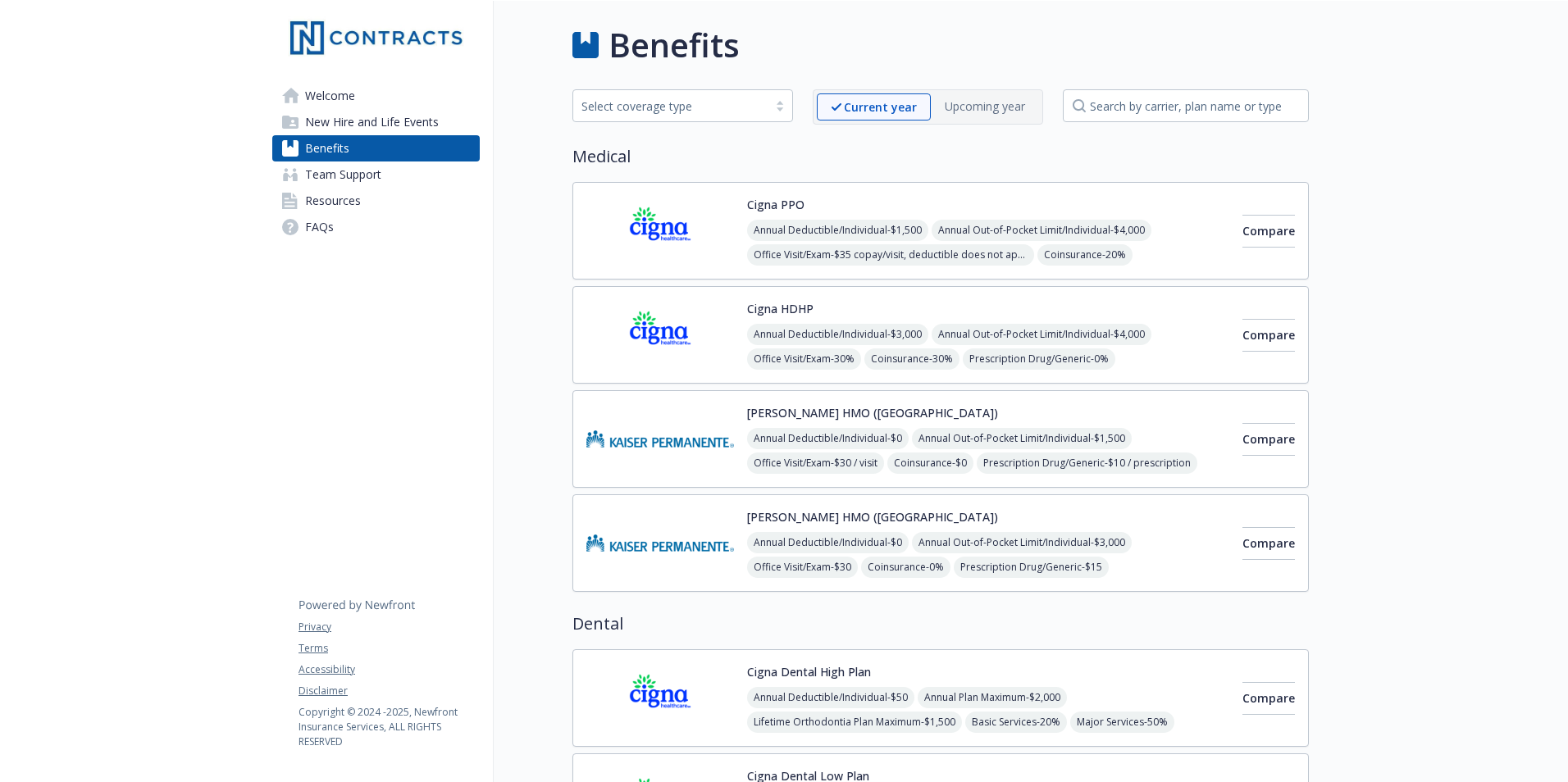 click at bounding box center [660, 439] 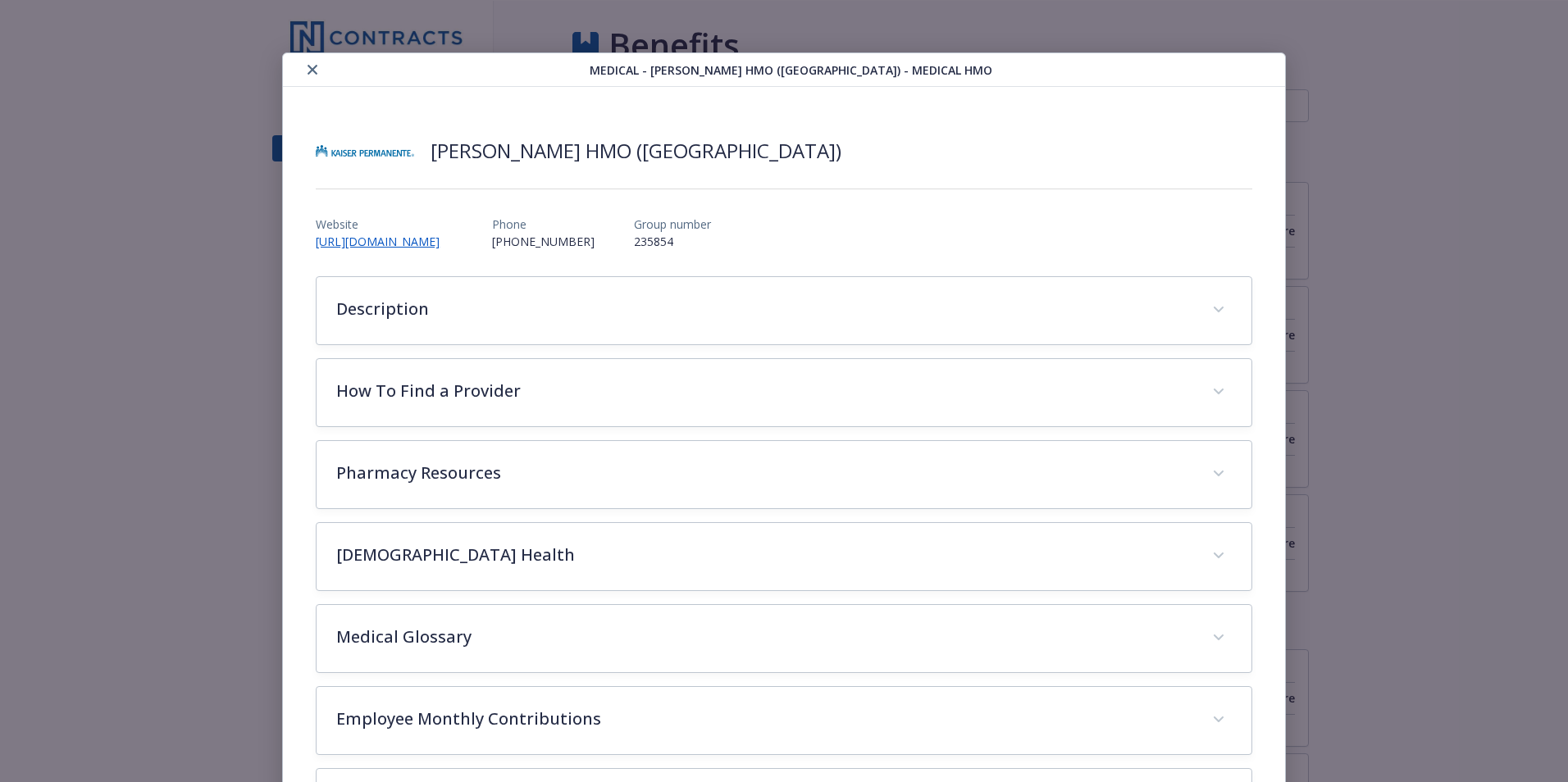 scroll, scrollTop: 49, scrollLeft: 0, axis: vertical 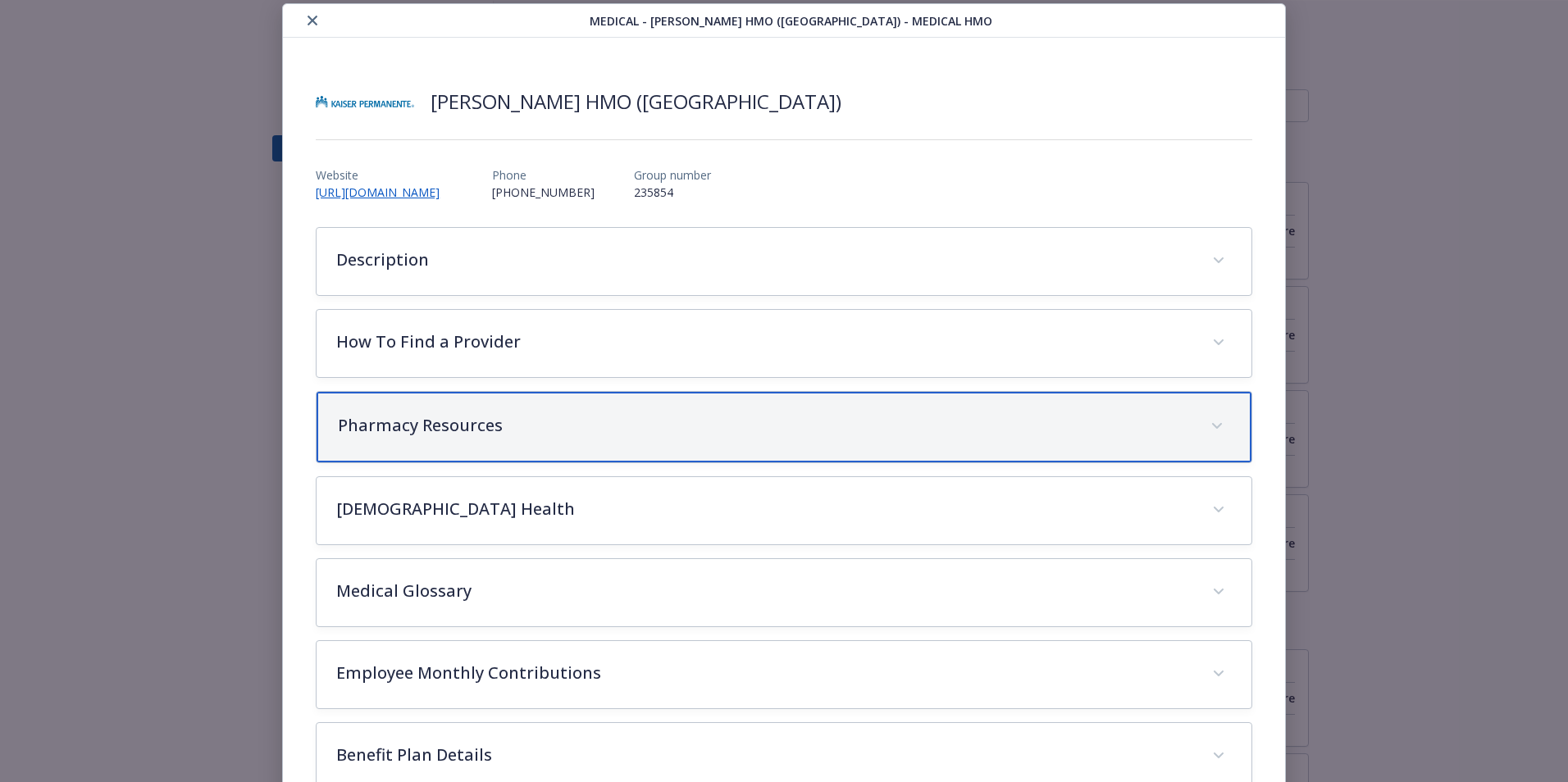 click on "Pharmacy Resources" at bounding box center (764, 425) 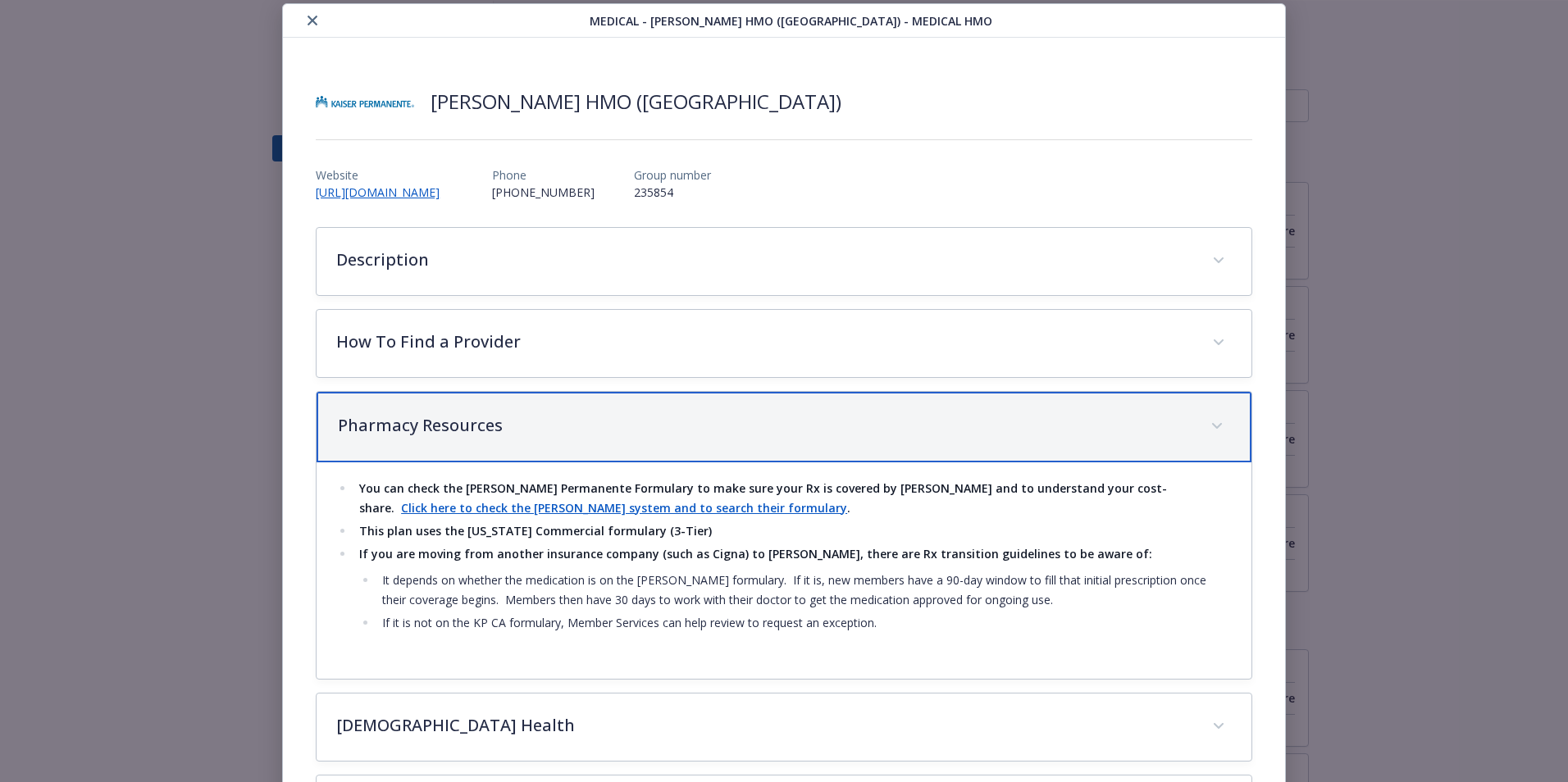 click on "Pharmacy Resources" at bounding box center [764, 425] 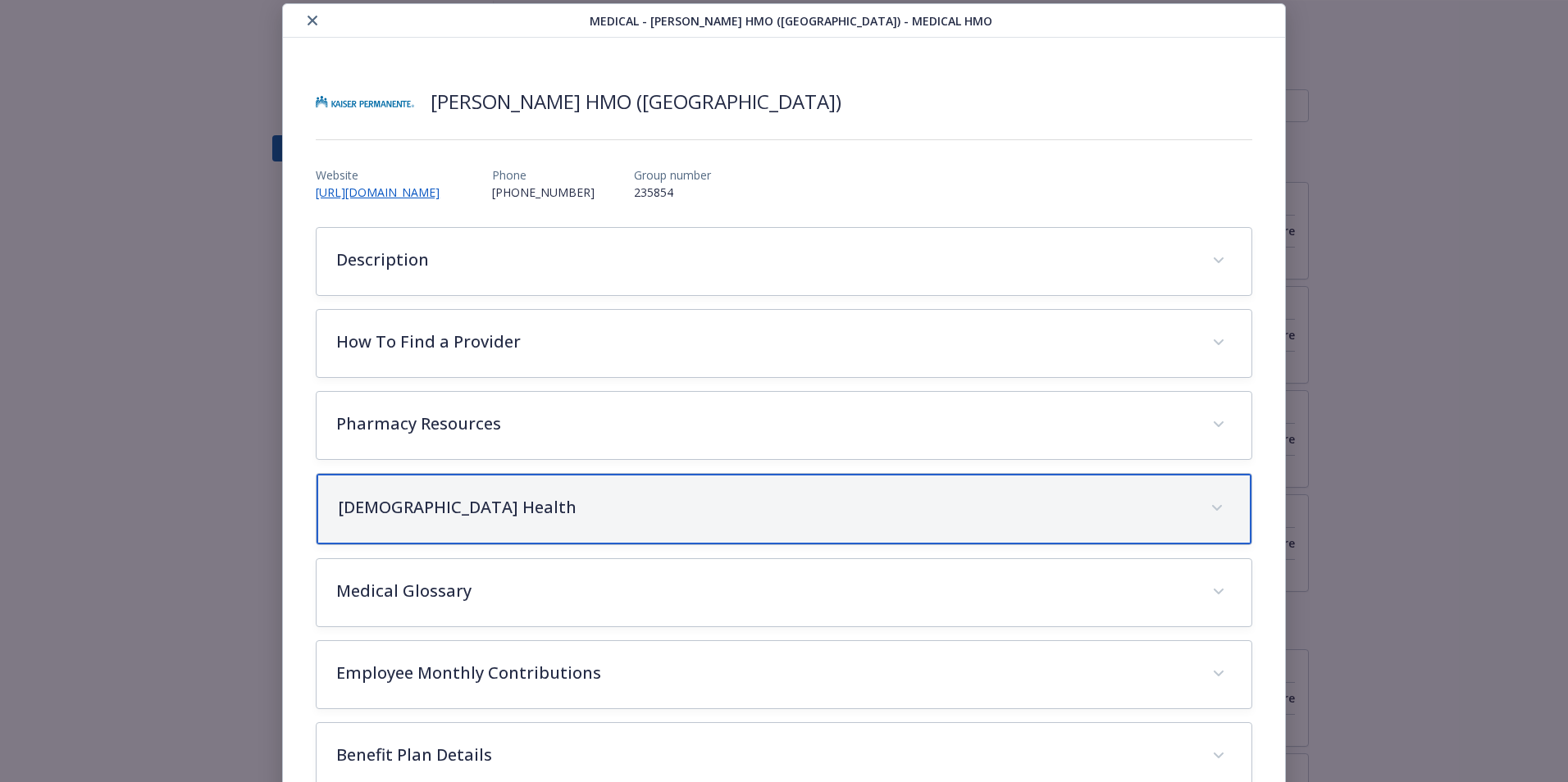 click on "[DEMOGRAPHIC_DATA] Health" at bounding box center (784, 509) 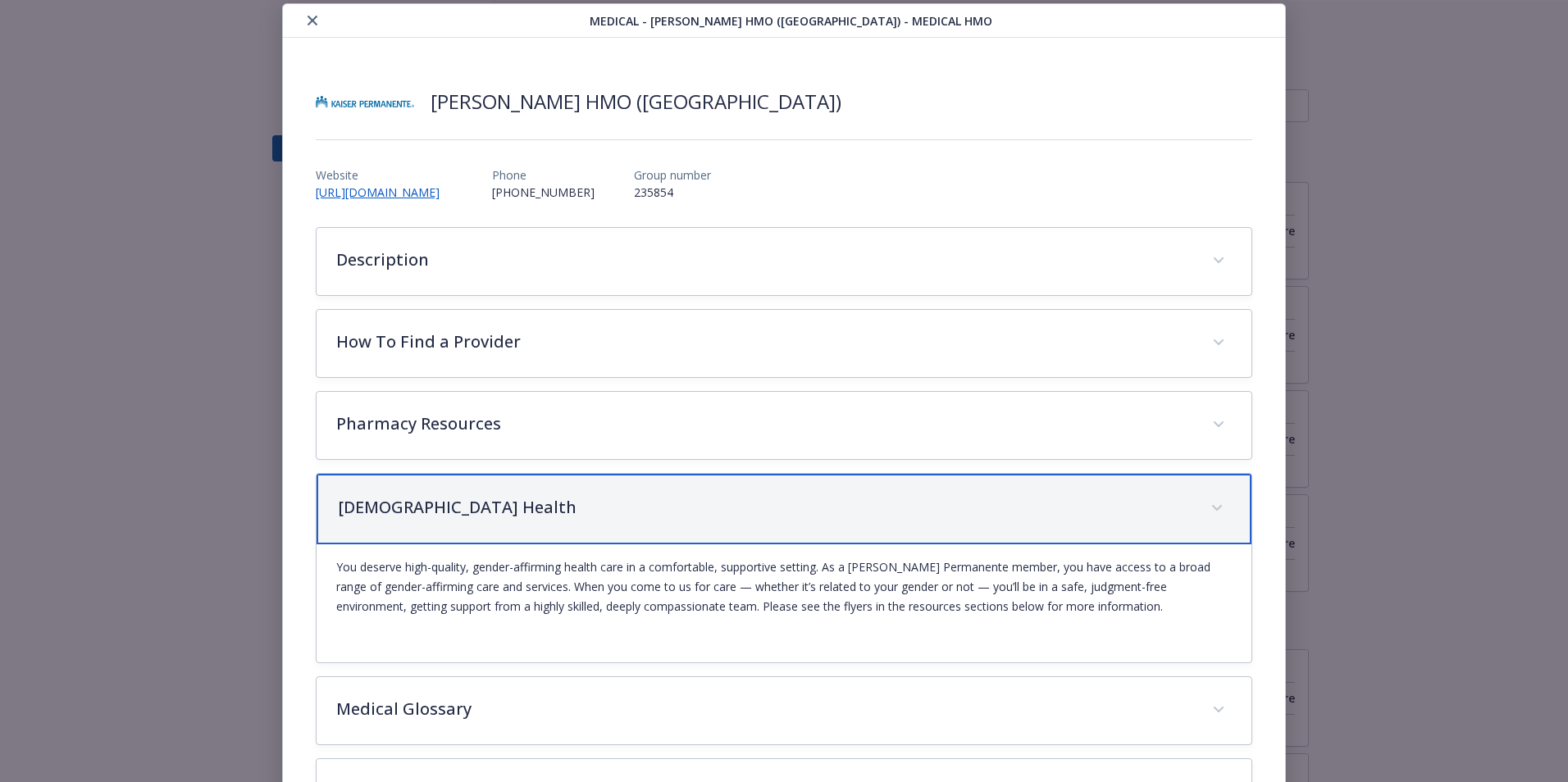 click on "[DEMOGRAPHIC_DATA] Health" at bounding box center [764, 507] 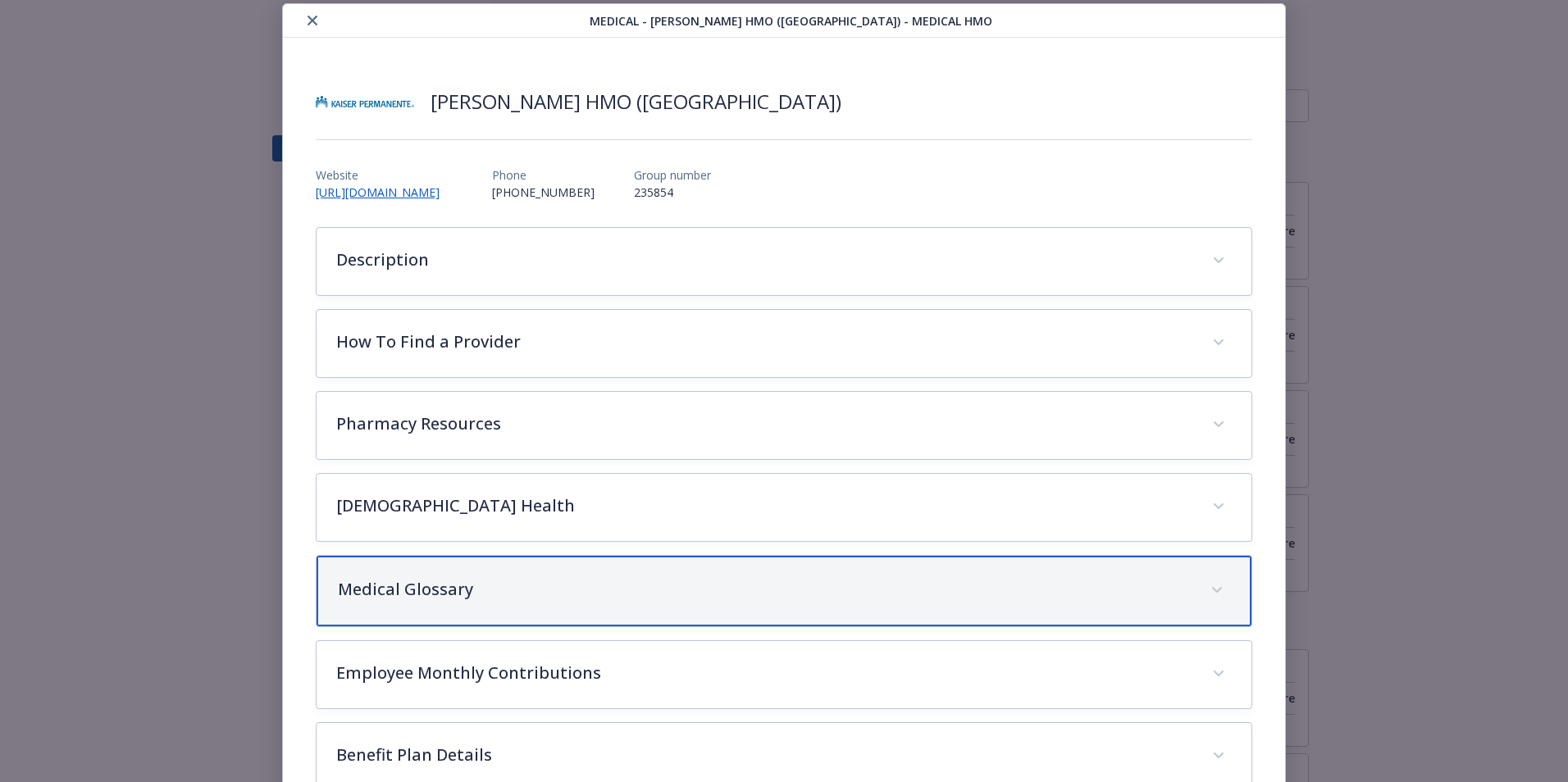click on "Medical Glossary" at bounding box center (764, 589) 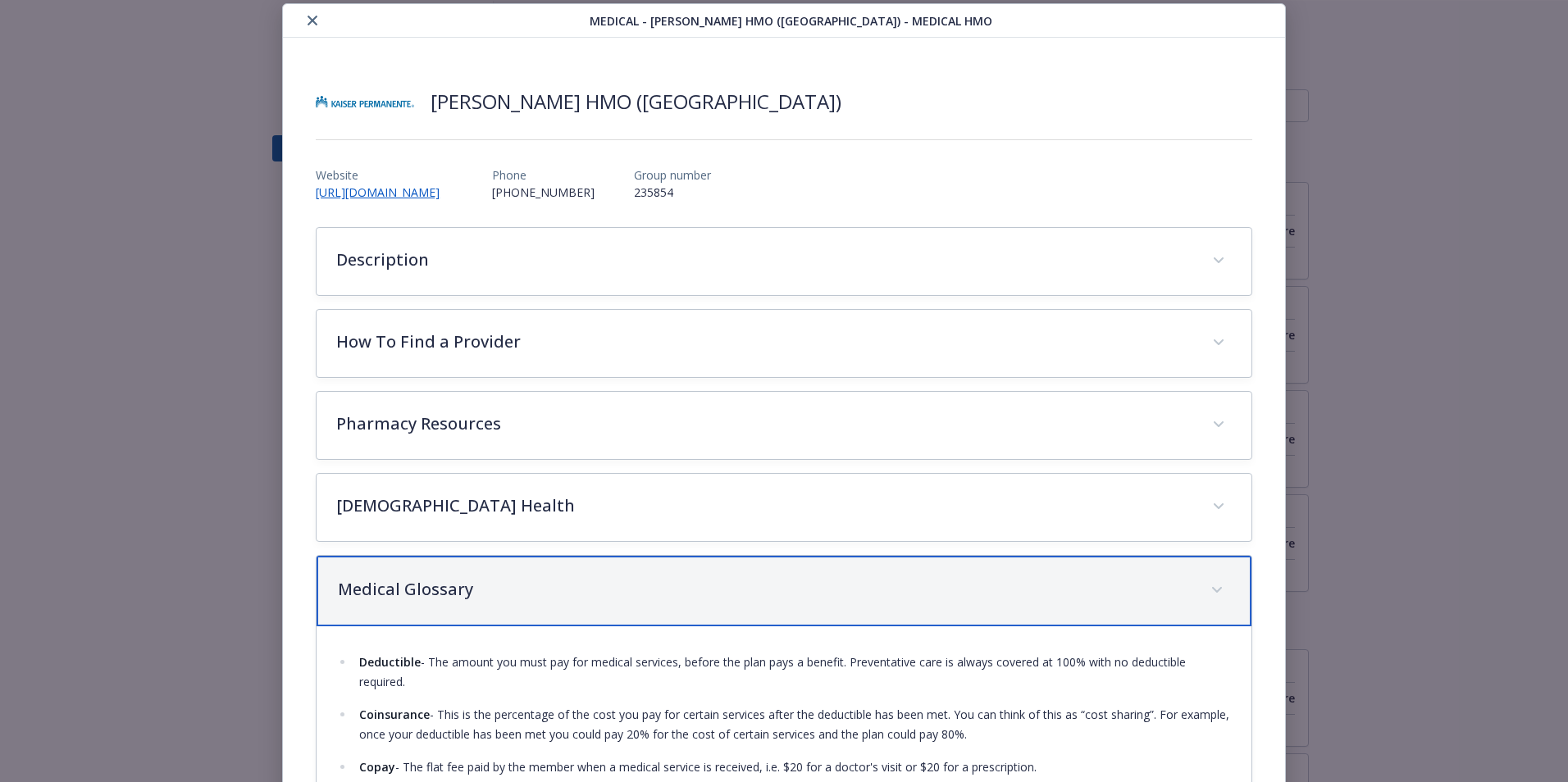 click on "Medical Glossary" at bounding box center [764, 589] 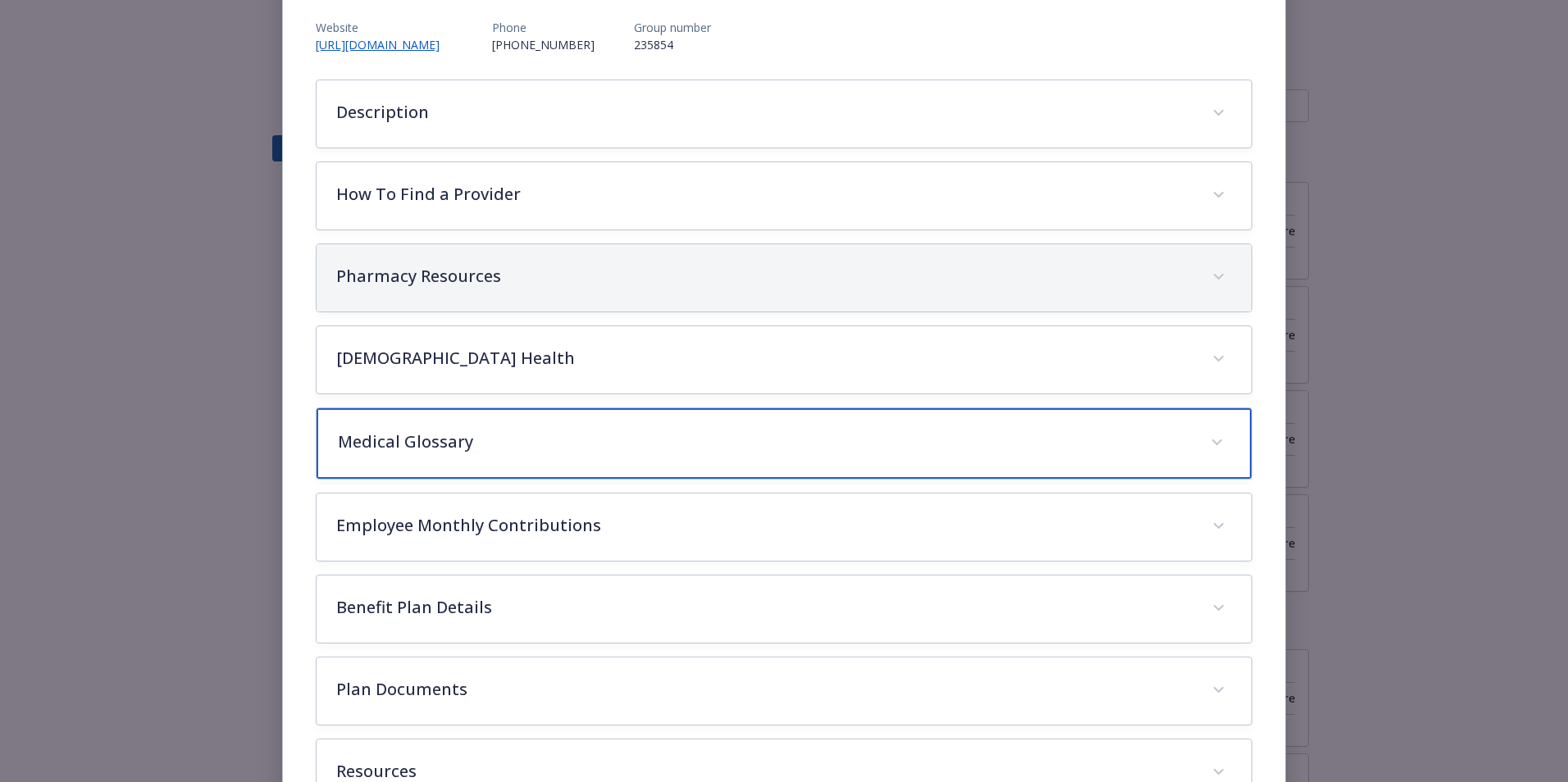 scroll, scrollTop: 200, scrollLeft: 0, axis: vertical 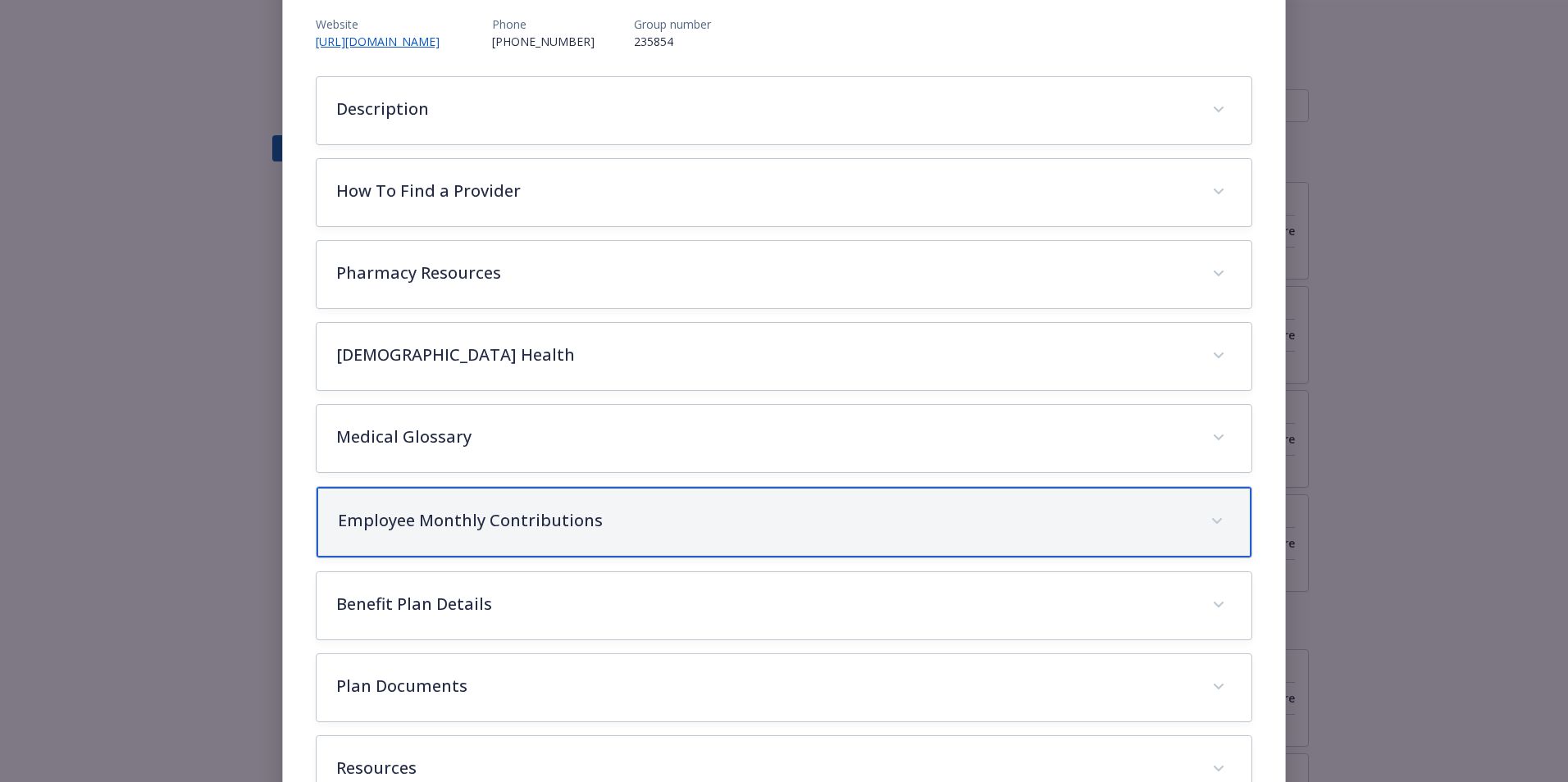 click on "Employee Monthly Contributions" at bounding box center [764, 521] 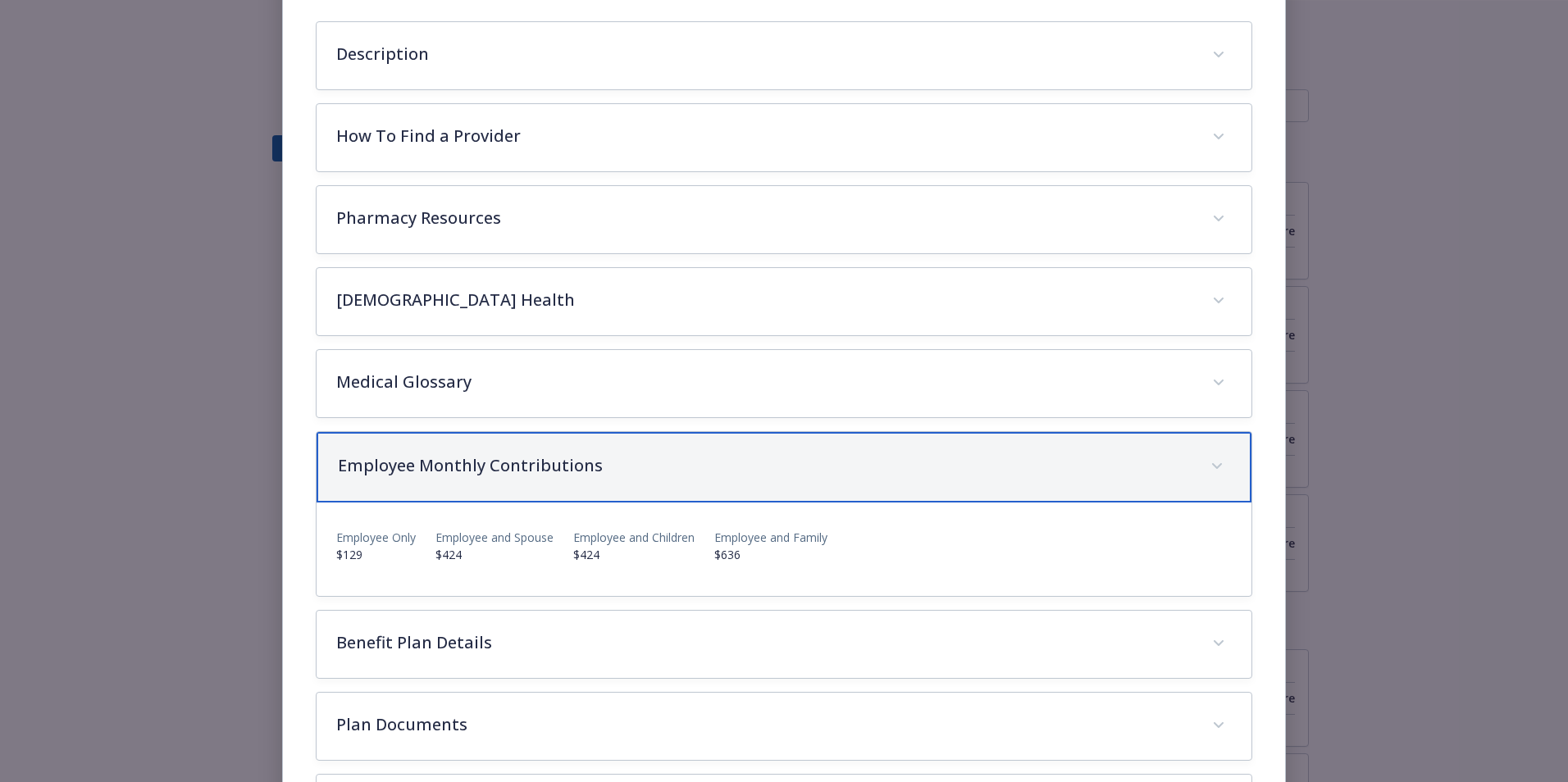scroll, scrollTop: 0, scrollLeft: 0, axis: both 